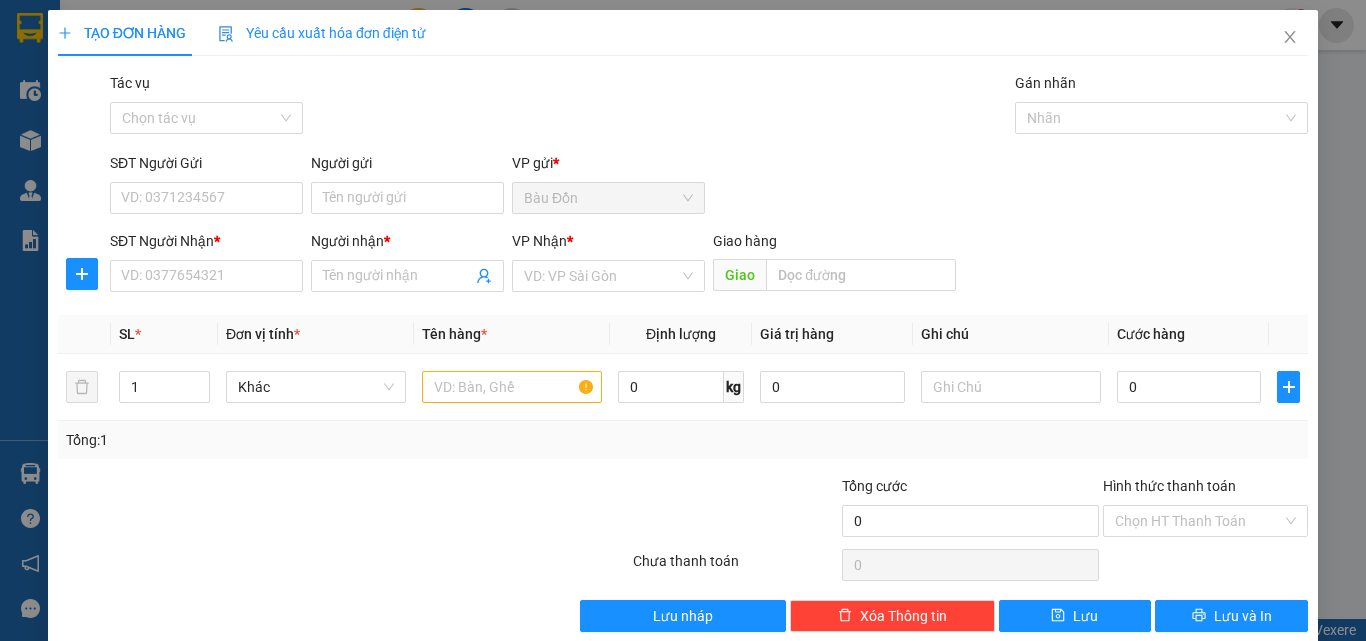 scroll, scrollTop: 0, scrollLeft: 0, axis: both 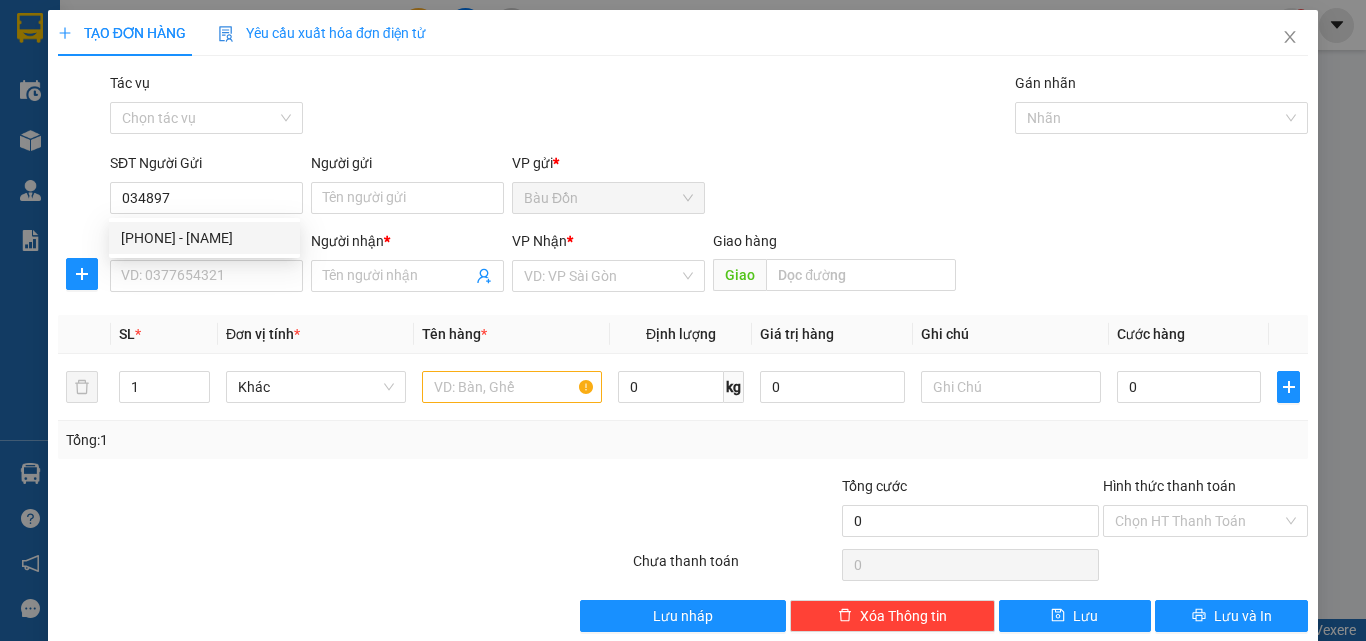 click on "[PHONE] - [NAME]" at bounding box center [204, 238] 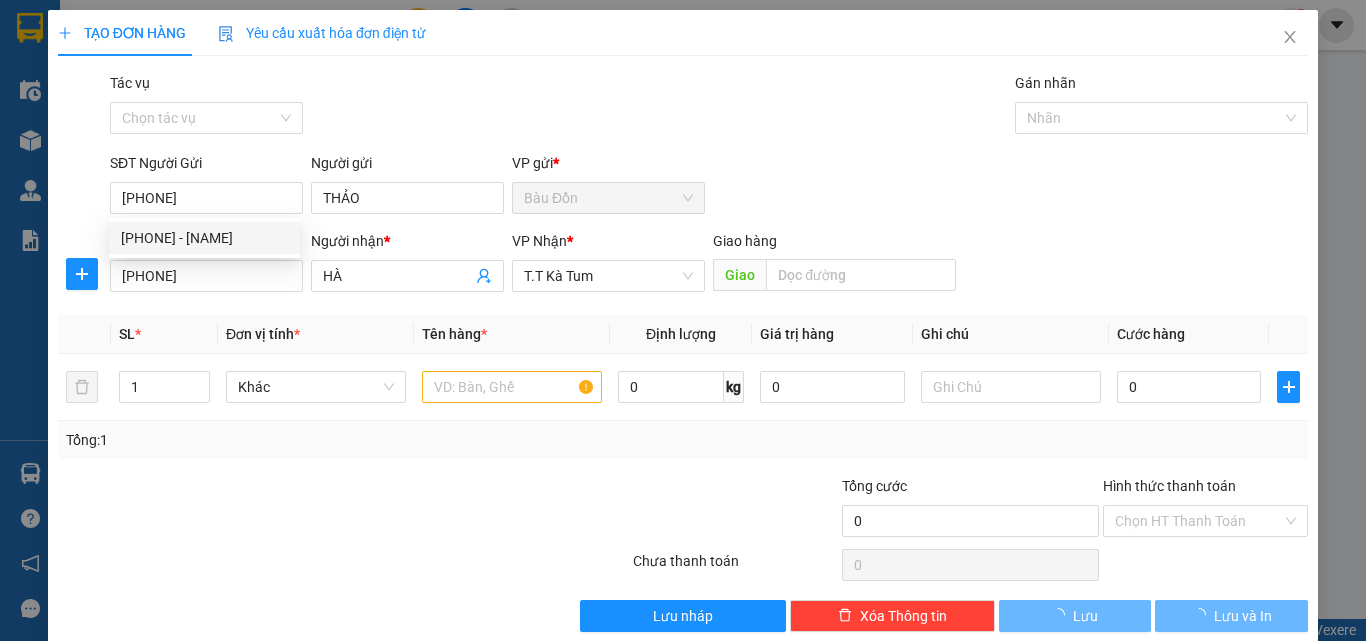 type on "70.000" 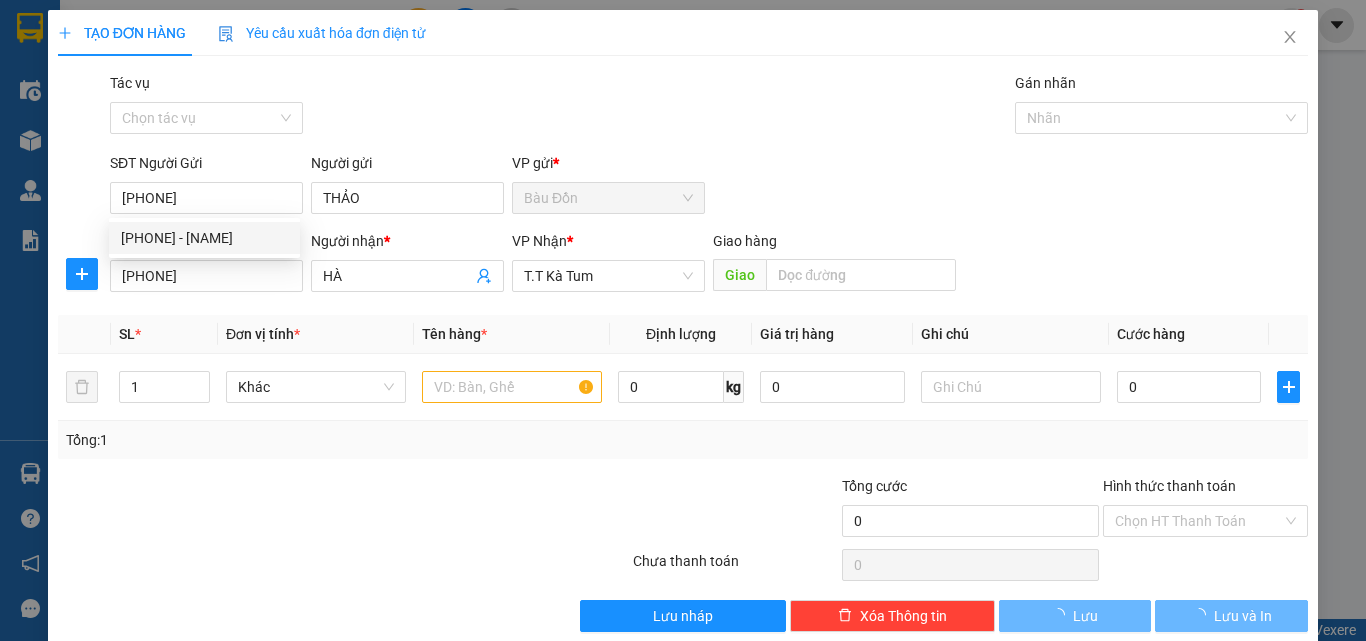 type on "70.000" 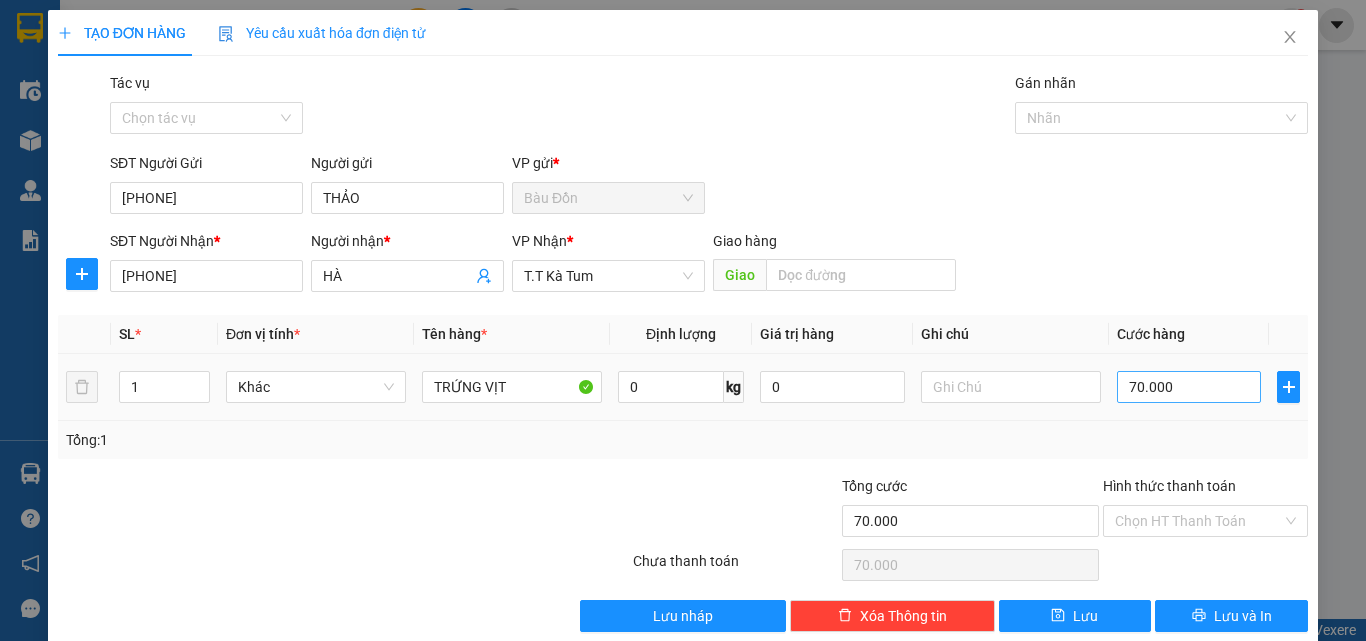 type on "[PHONE]" 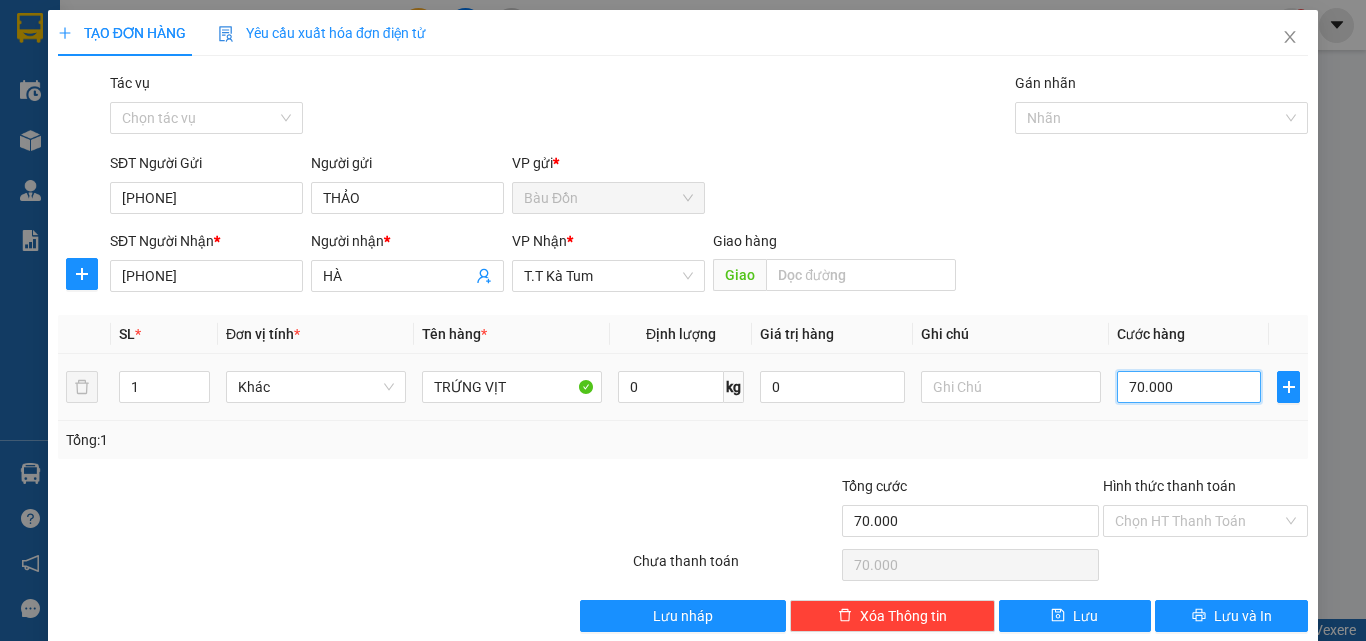 click on "70.000" at bounding box center (1189, 387) 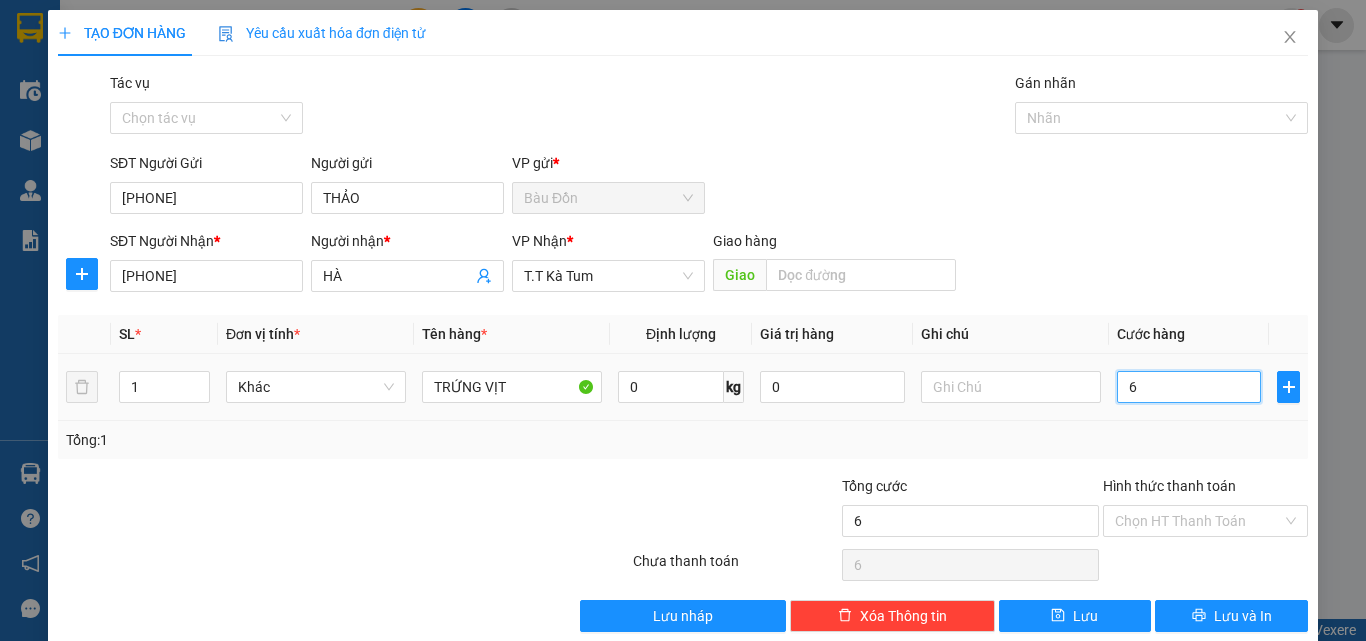 type on "60" 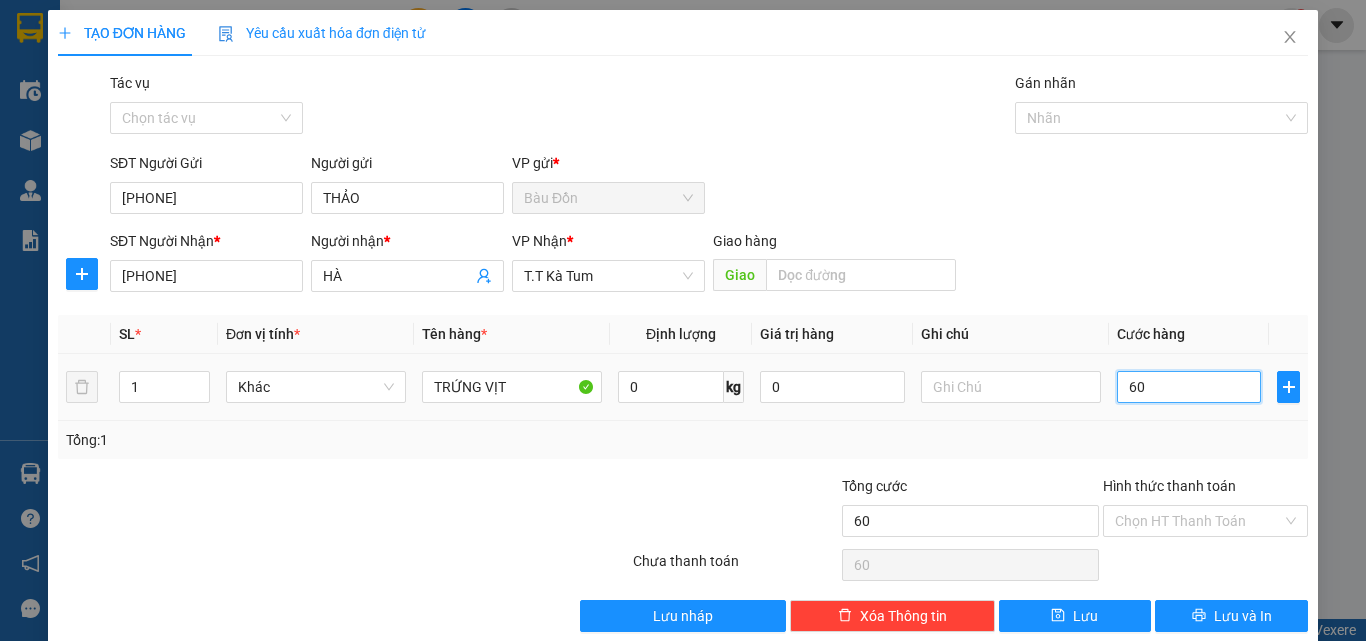 type on "600" 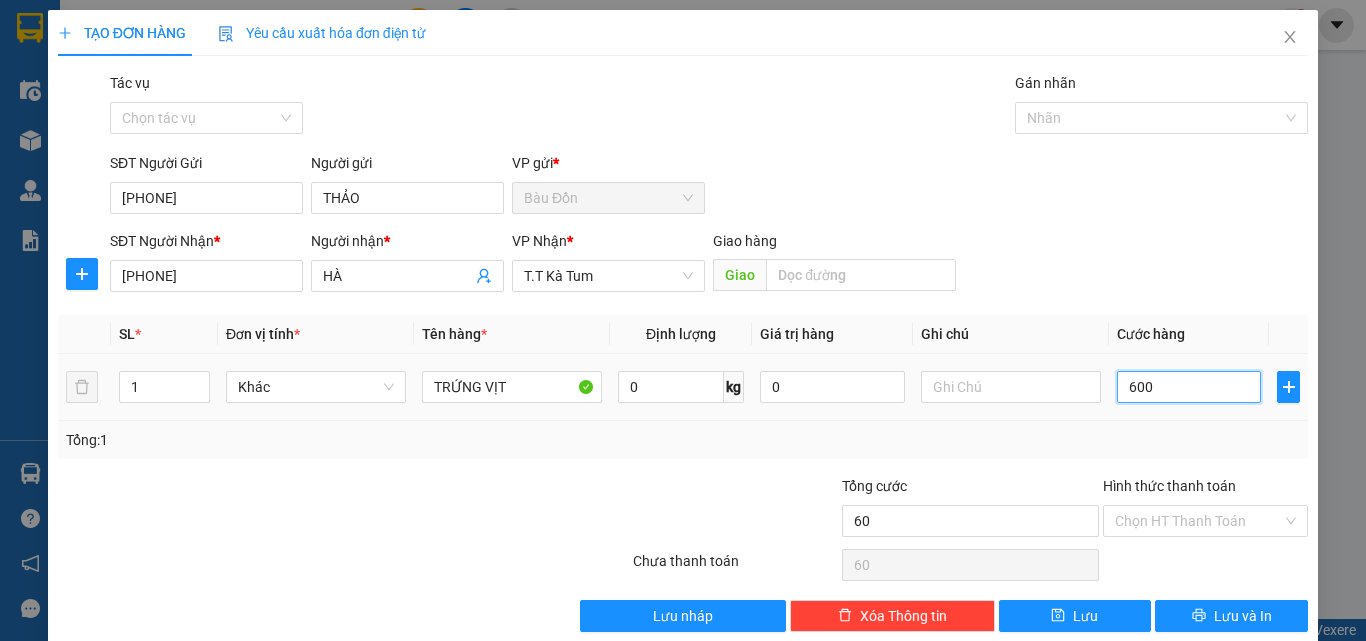 type on "600" 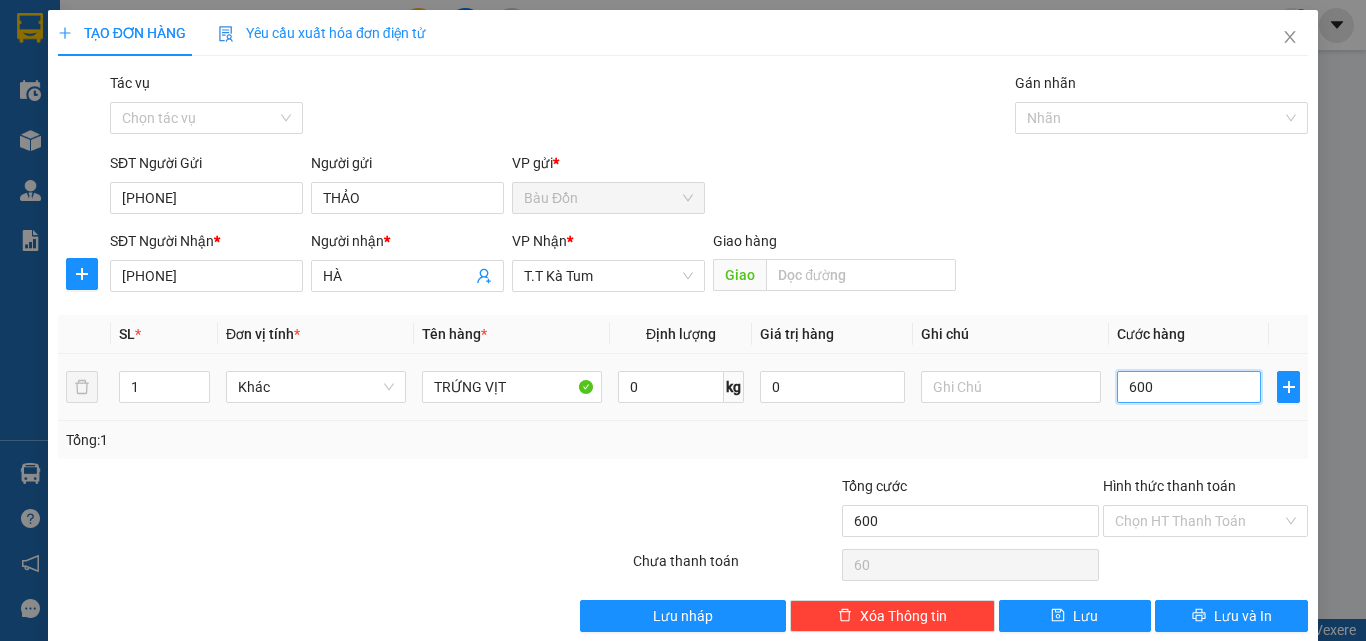 type on "600" 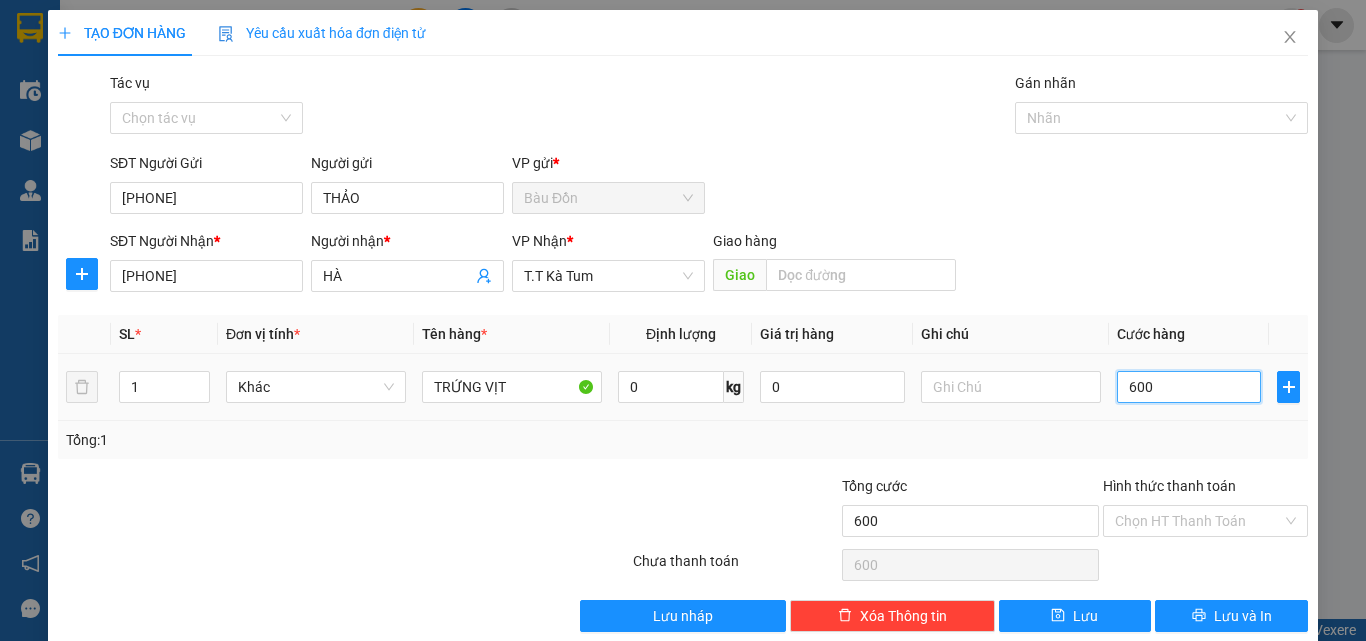 type on "6.000" 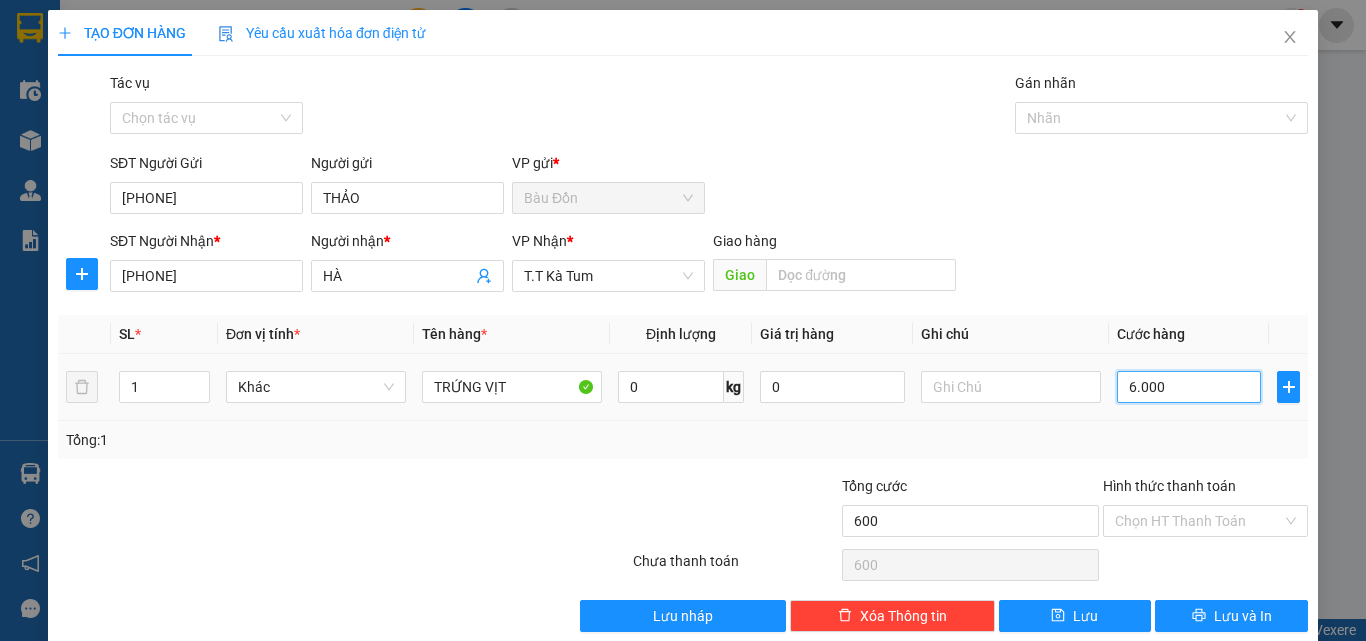 type on "6.000" 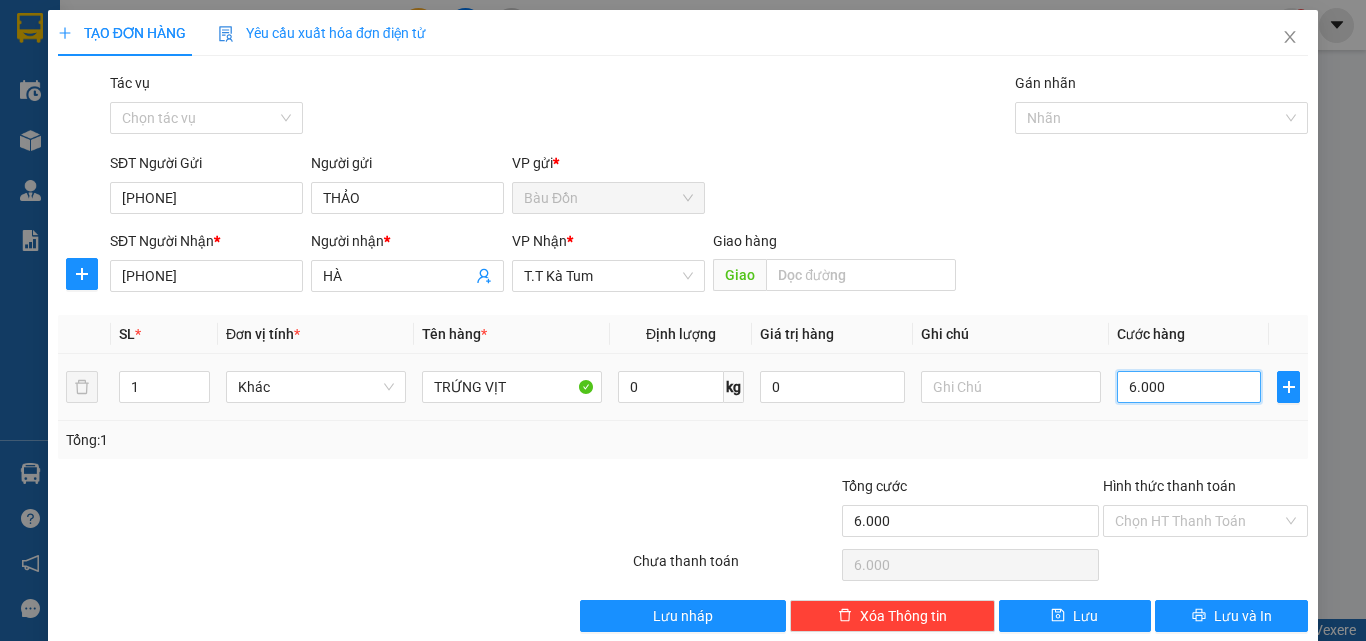type on "60.000" 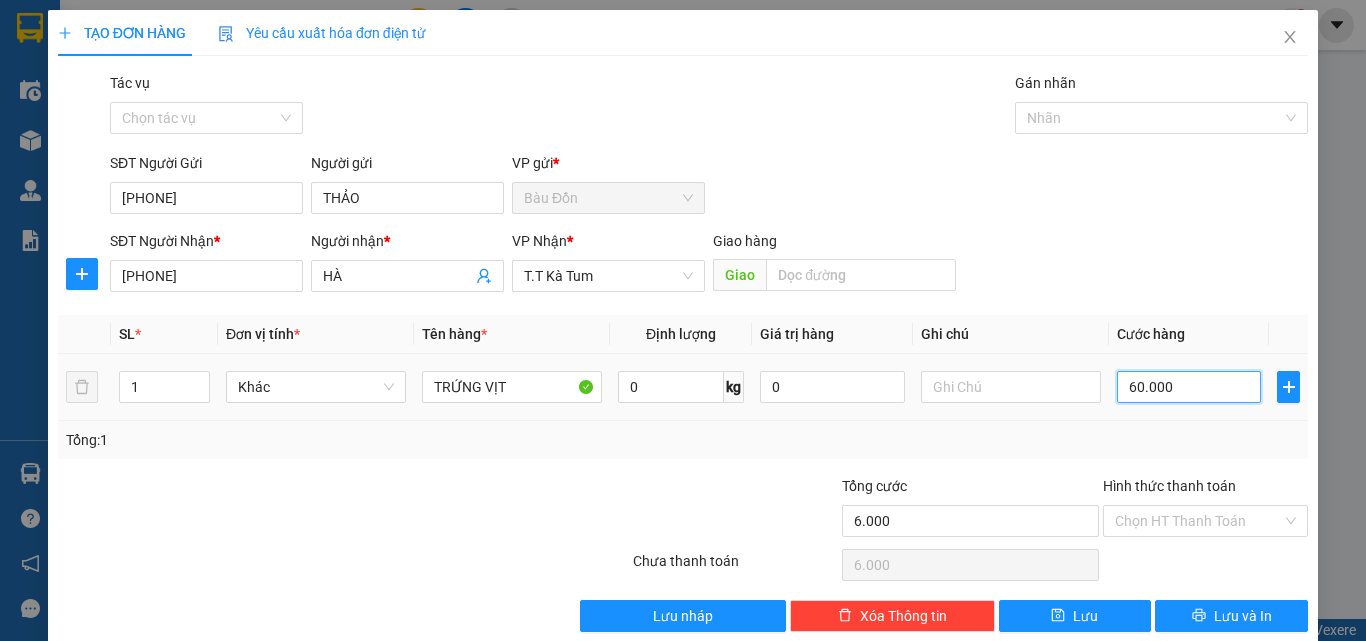 type on "60.000" 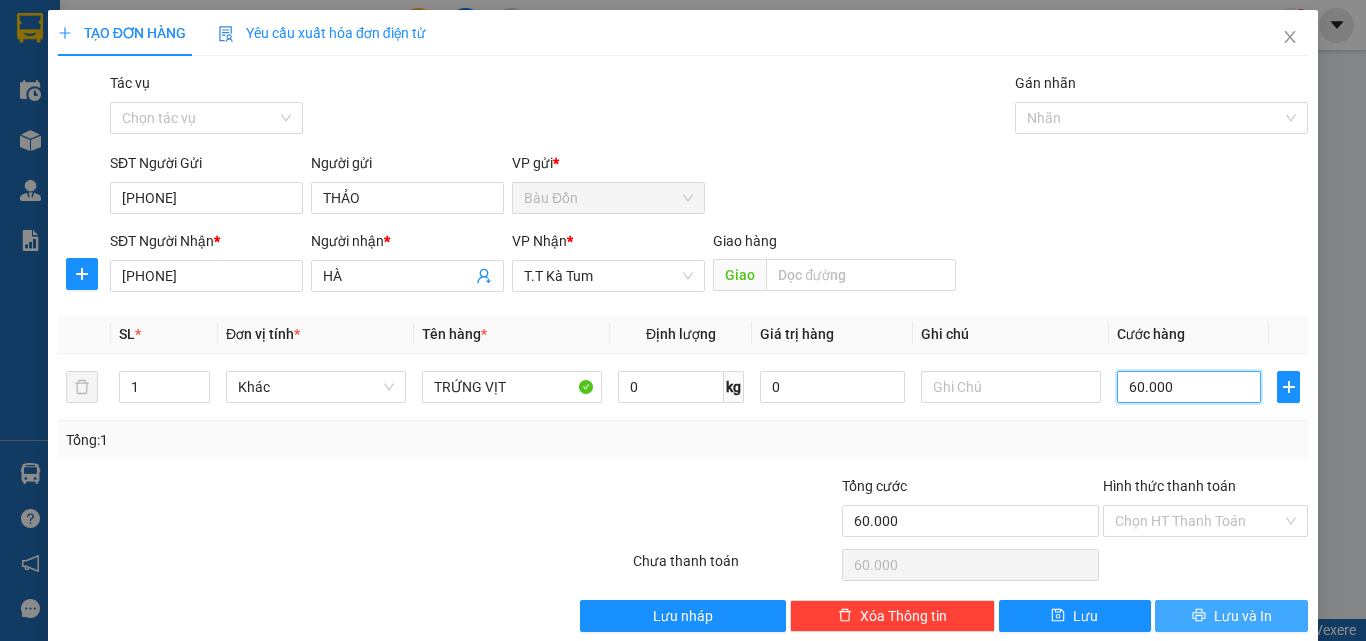 type on "60.000" 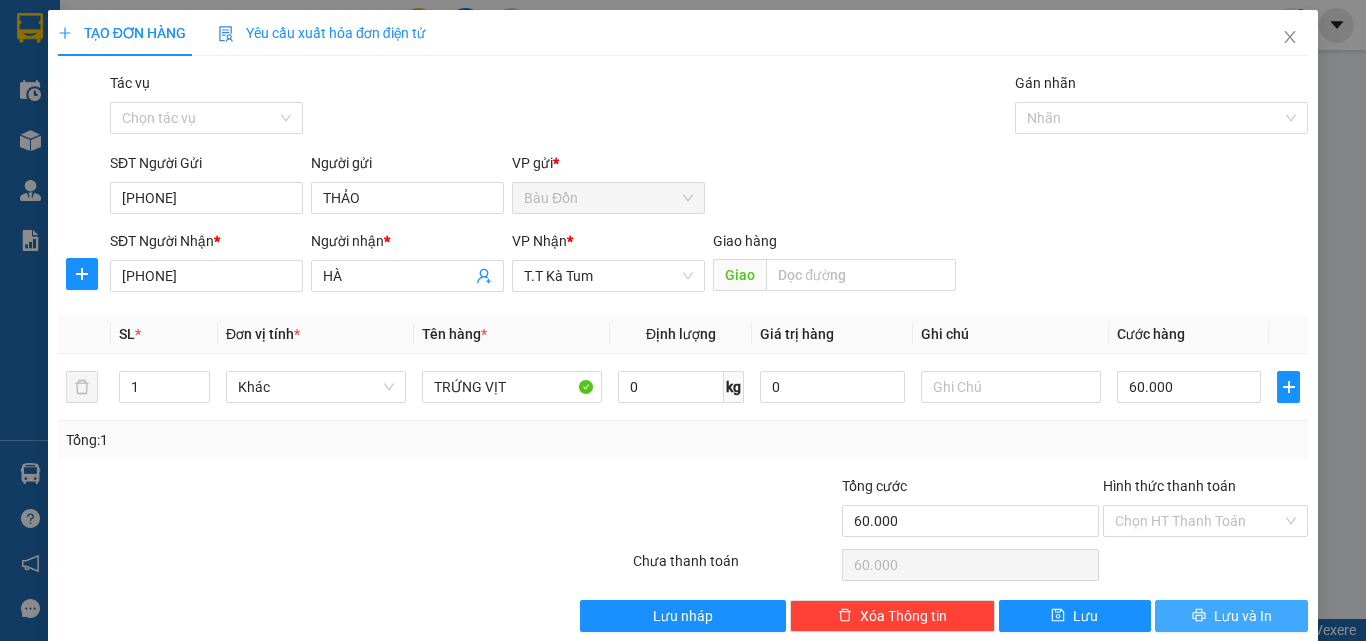 click on "Lưu và In" at bounding box center [1243, 616] 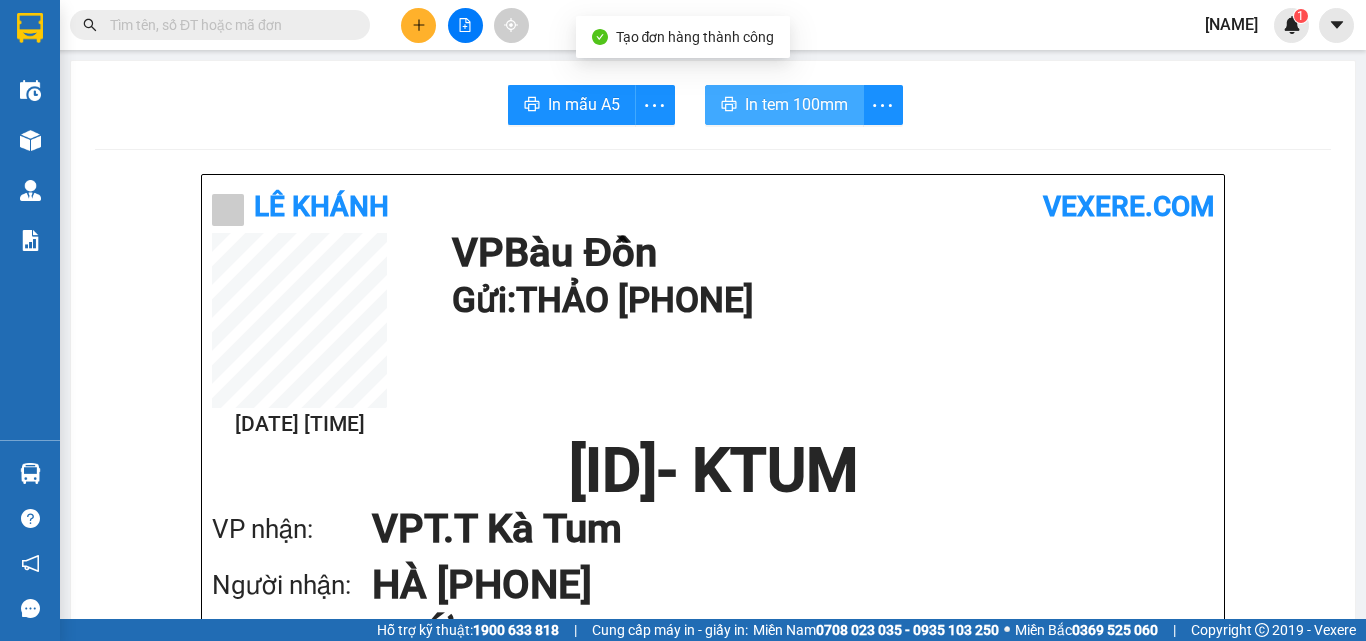 click on "In tem 100mm" at bounding box center [796, 104] 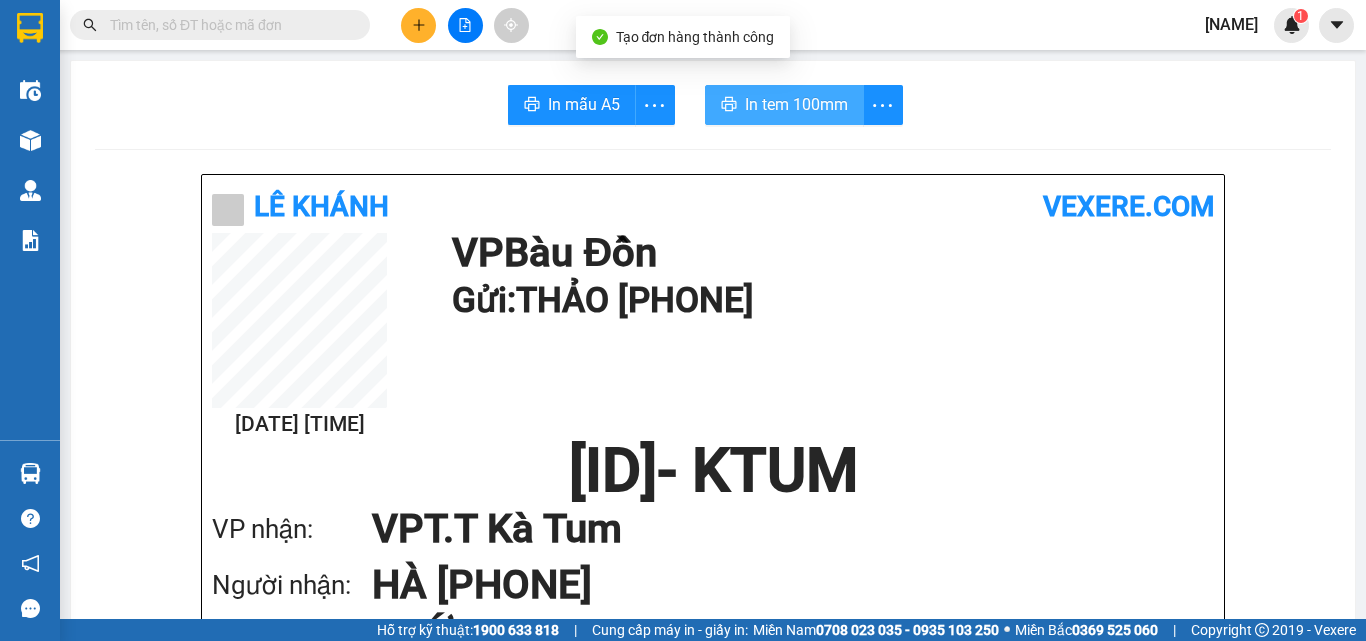 scroll, scrollTop: 0, scrollLeft: 0, axis: both 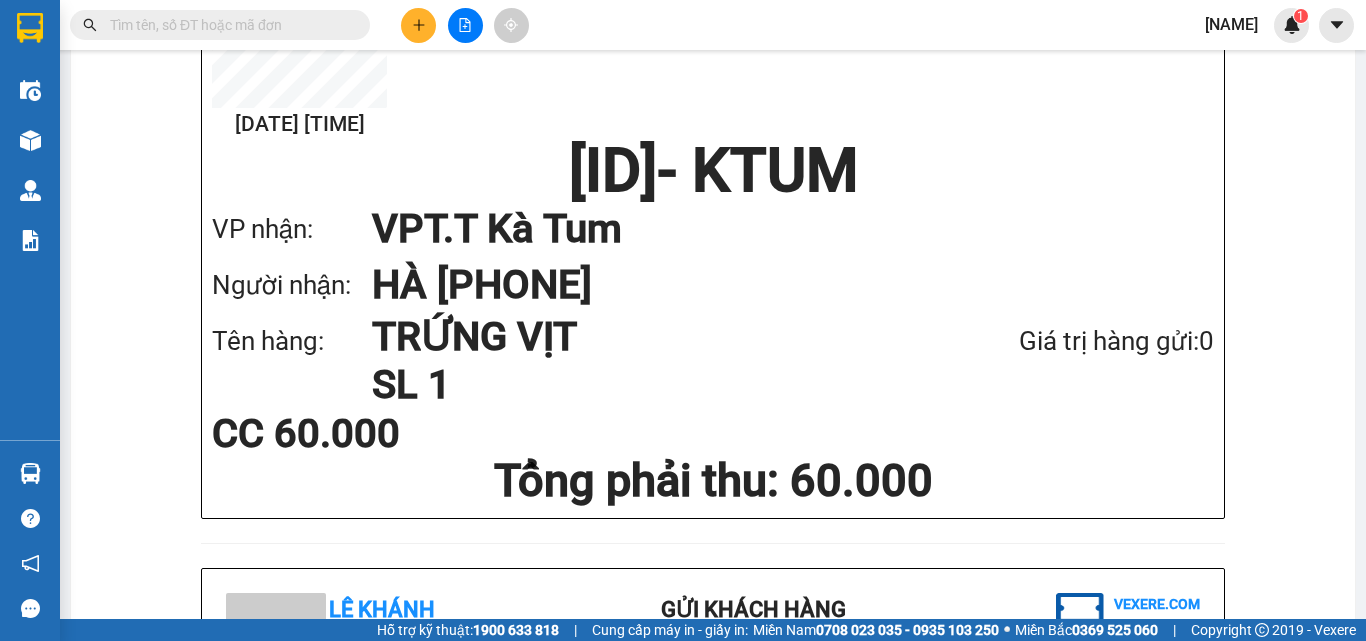 drag, startPoint x: 440, startPoint y: 287, endPoint x: 695, endPoint y: 305, distance: 255.6345 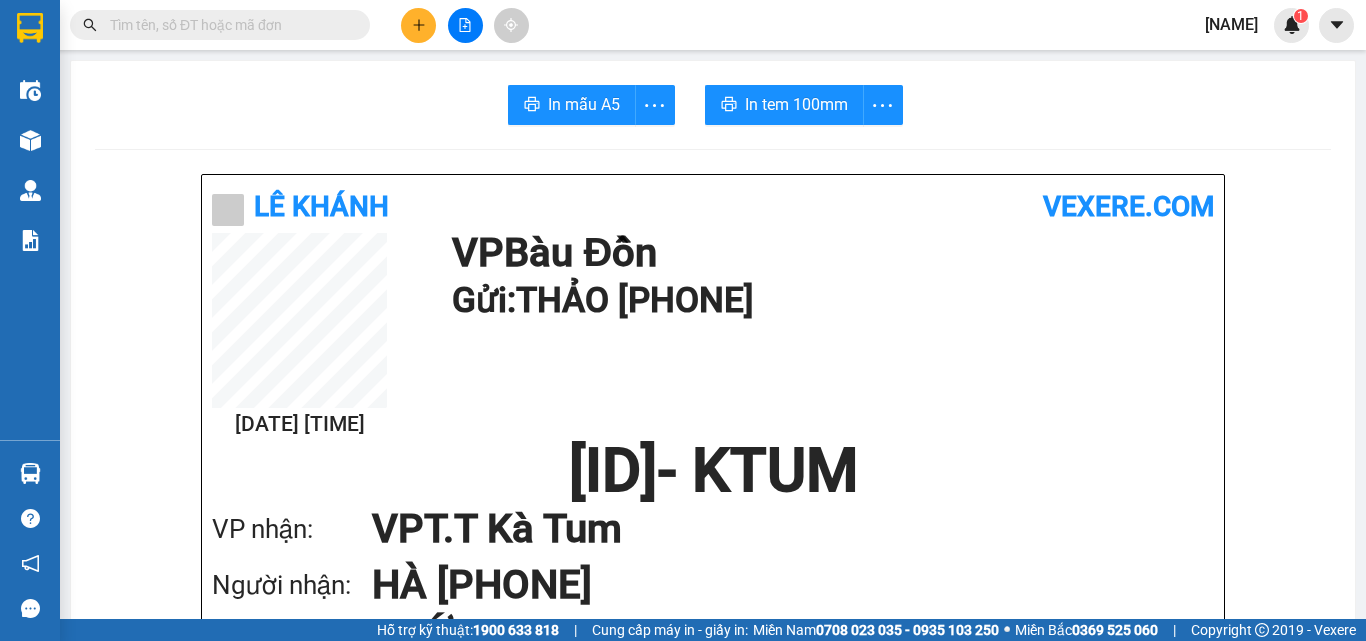 click at bounding box center [228, 25] 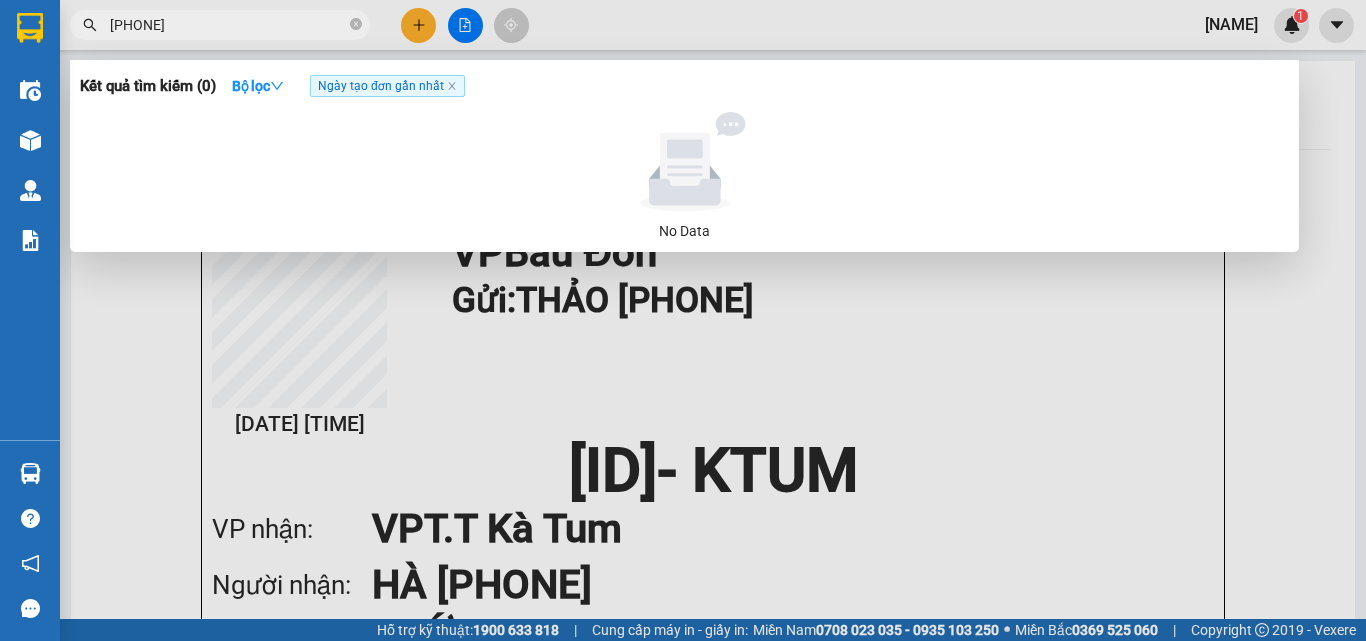 drag, startPoint x: 156, startPoint y: 27, endPoint x: 43, endPoint y: 34, distance: 113.216606 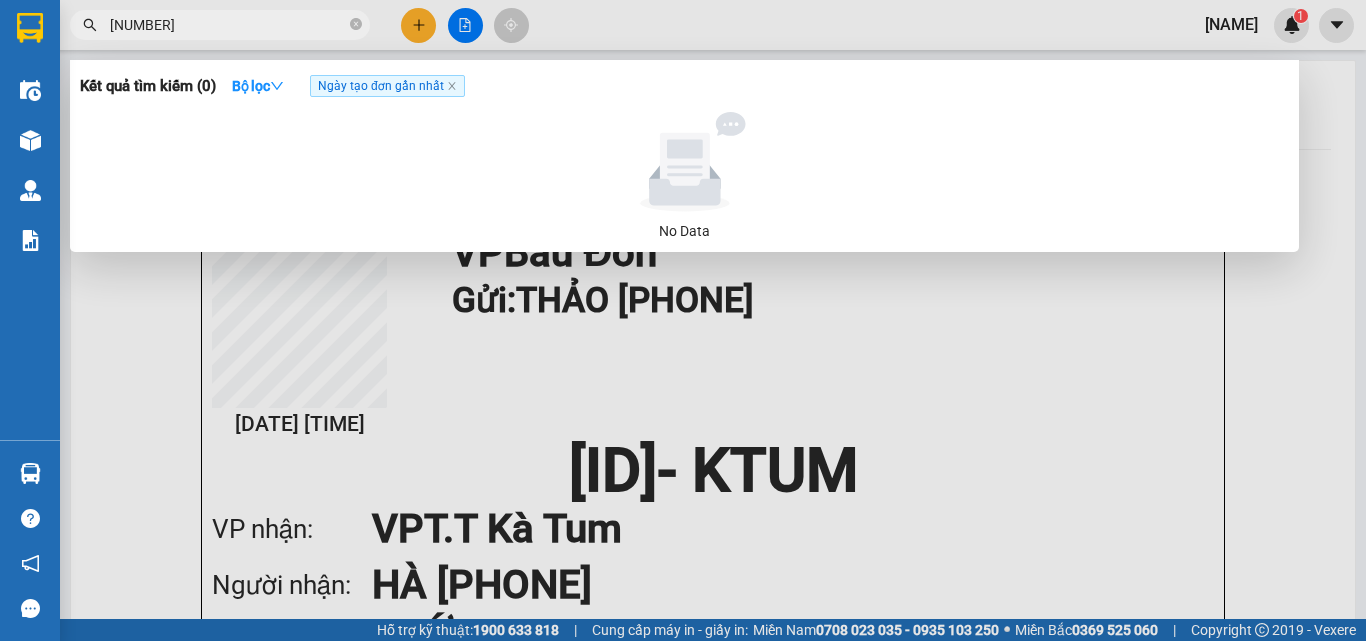 click at bounding box center (683, 320) 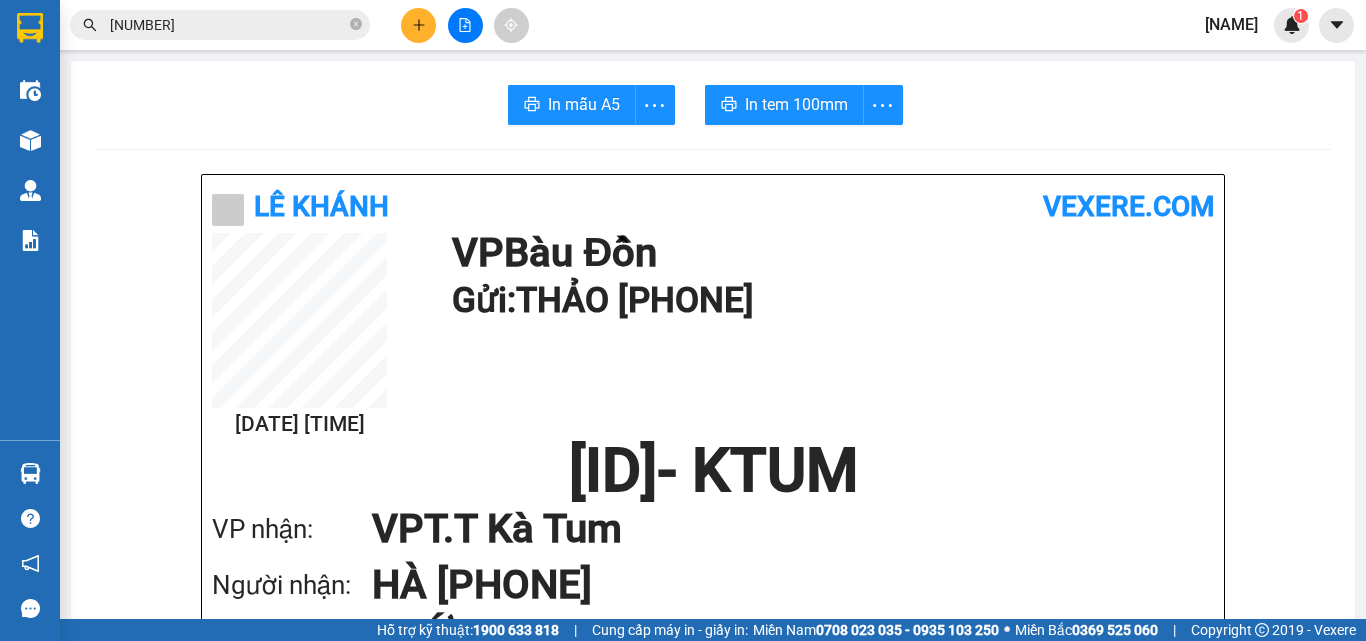 scroll, scrollTop: 500, scrollLeft: 0, axis: vertical 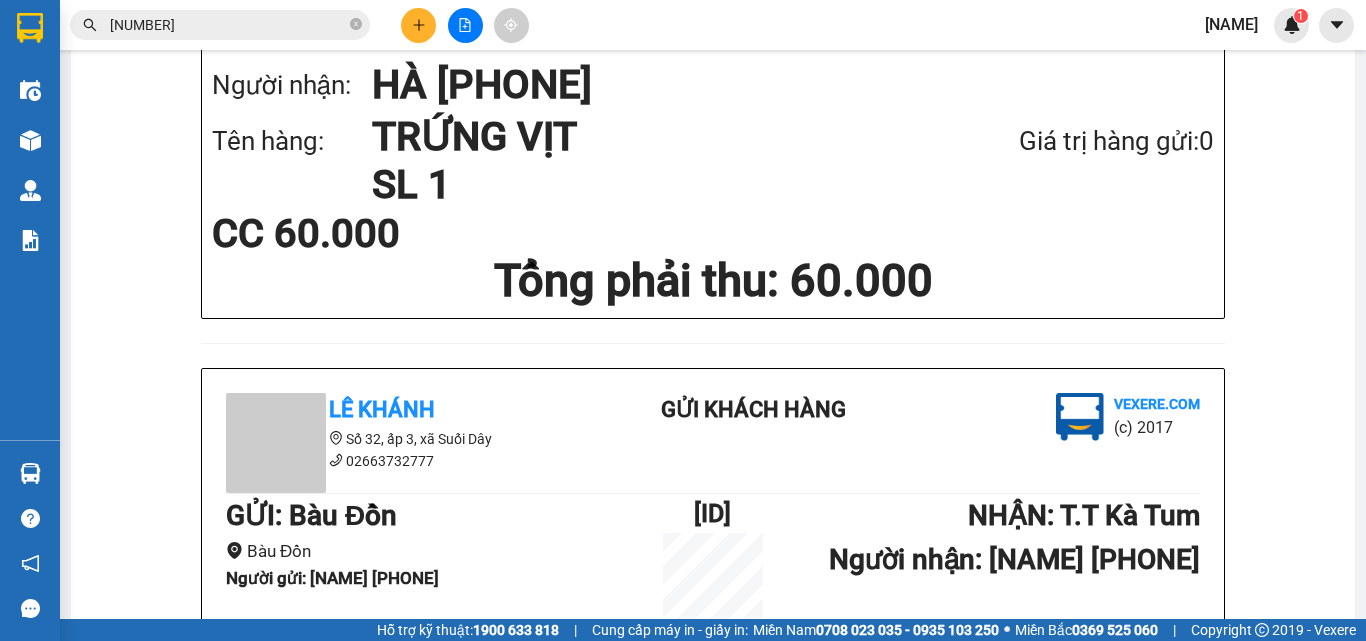 click on "[NUMBER]" at bounding box center (228, 25) 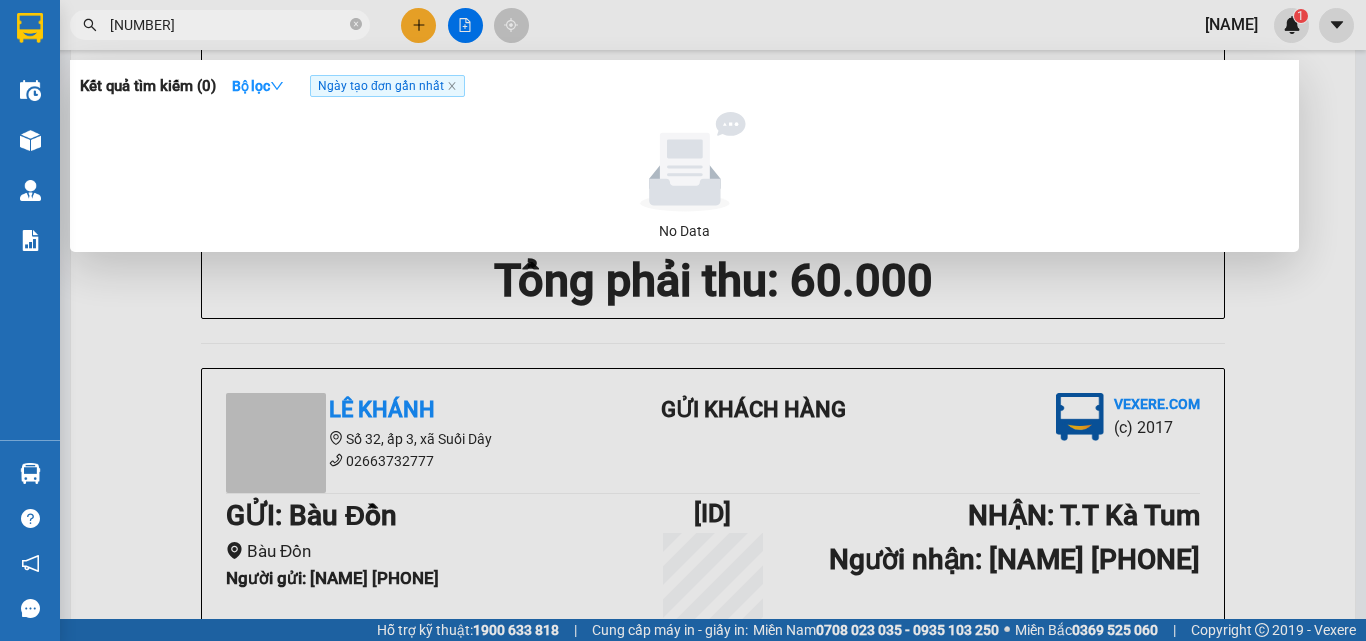 click on "[NUMBER]" at bounding box center [228, 25] 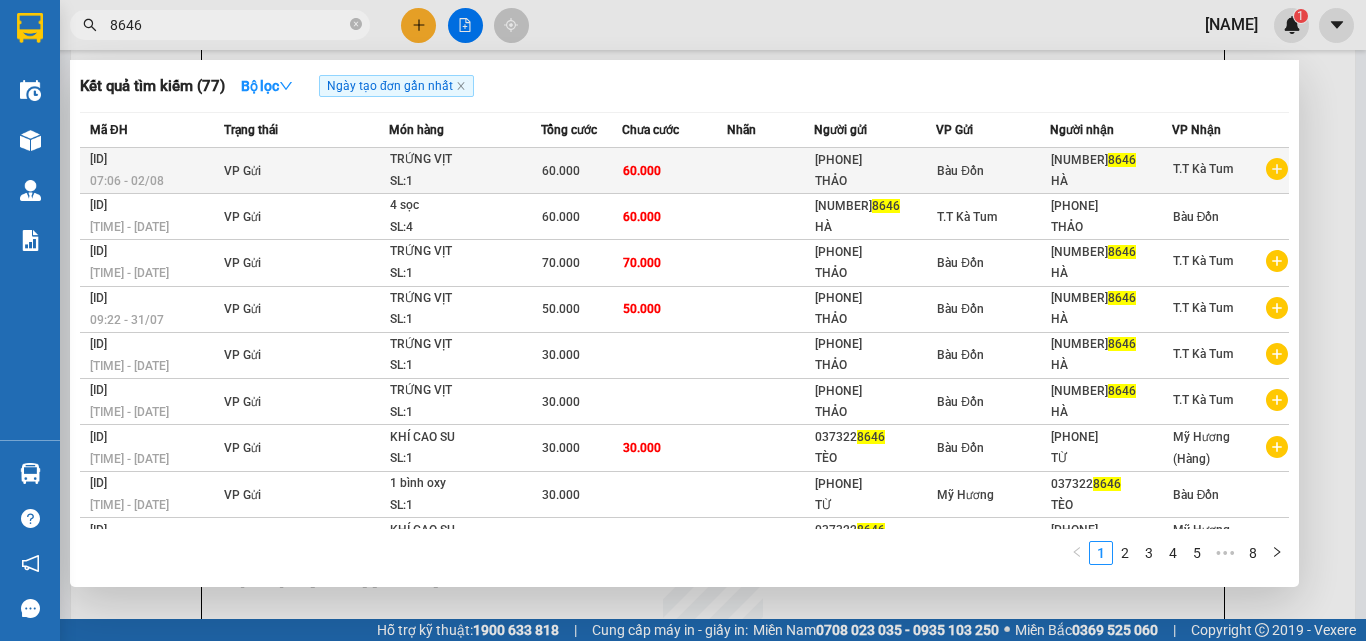 type on "8646" 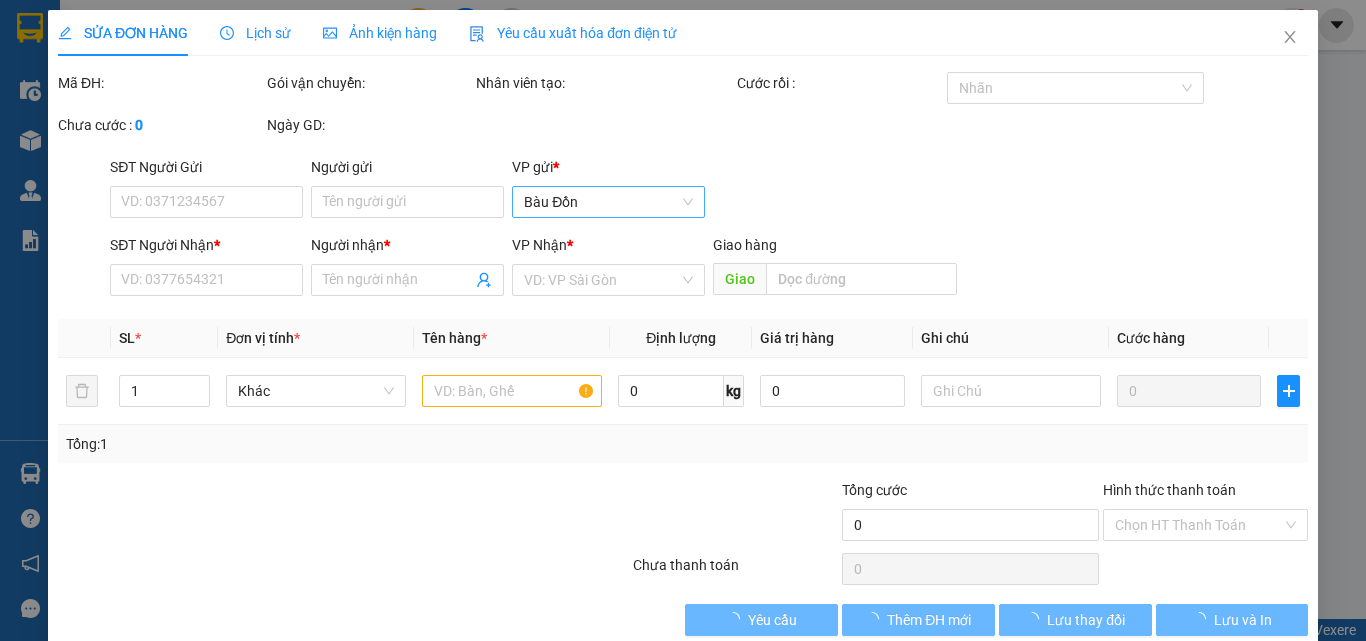 type on "[PHONE]" 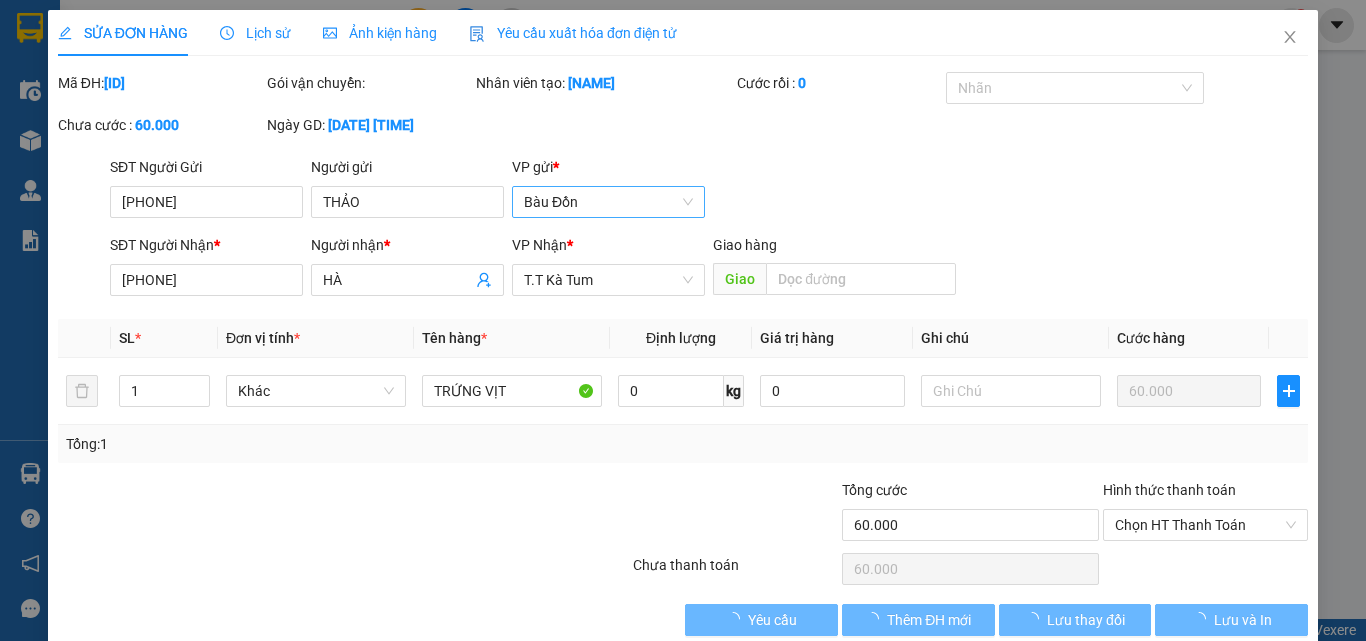 scroll, scrollTop: 0, scrollLeft: 0, axis: both 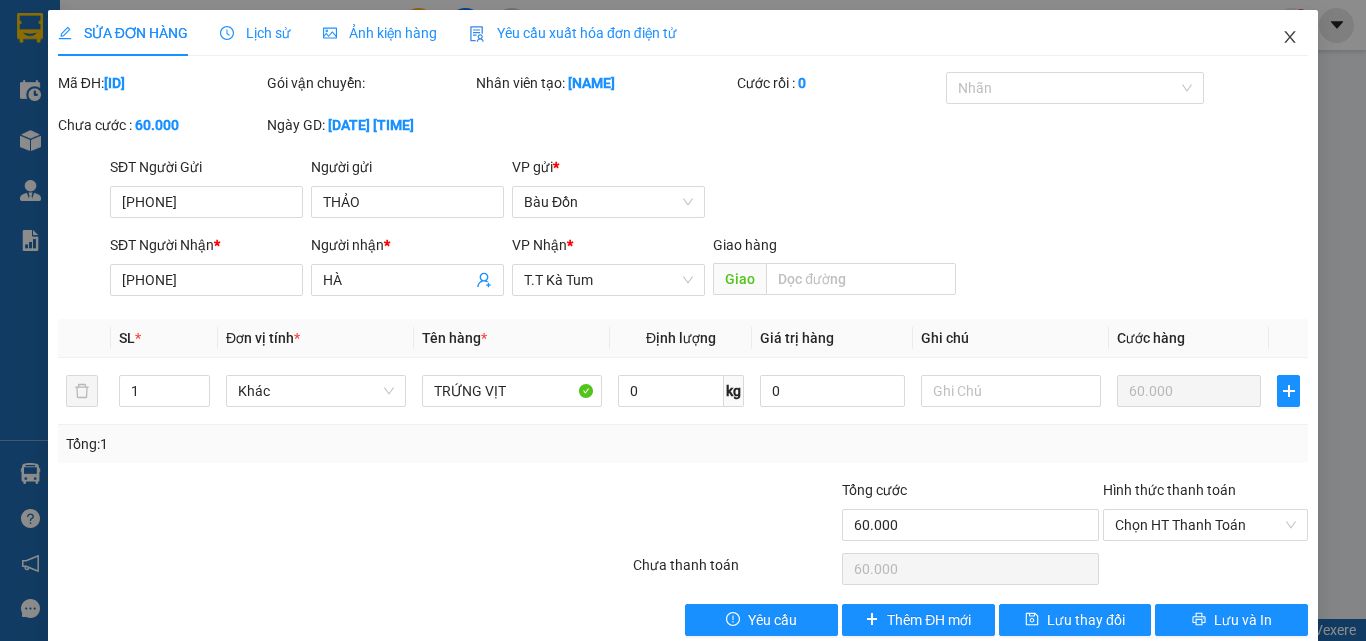drag, startPoint x: 1275, startPoint y: 32, endPoint x: 1181, endPoint y: 16, distance: 95.35198 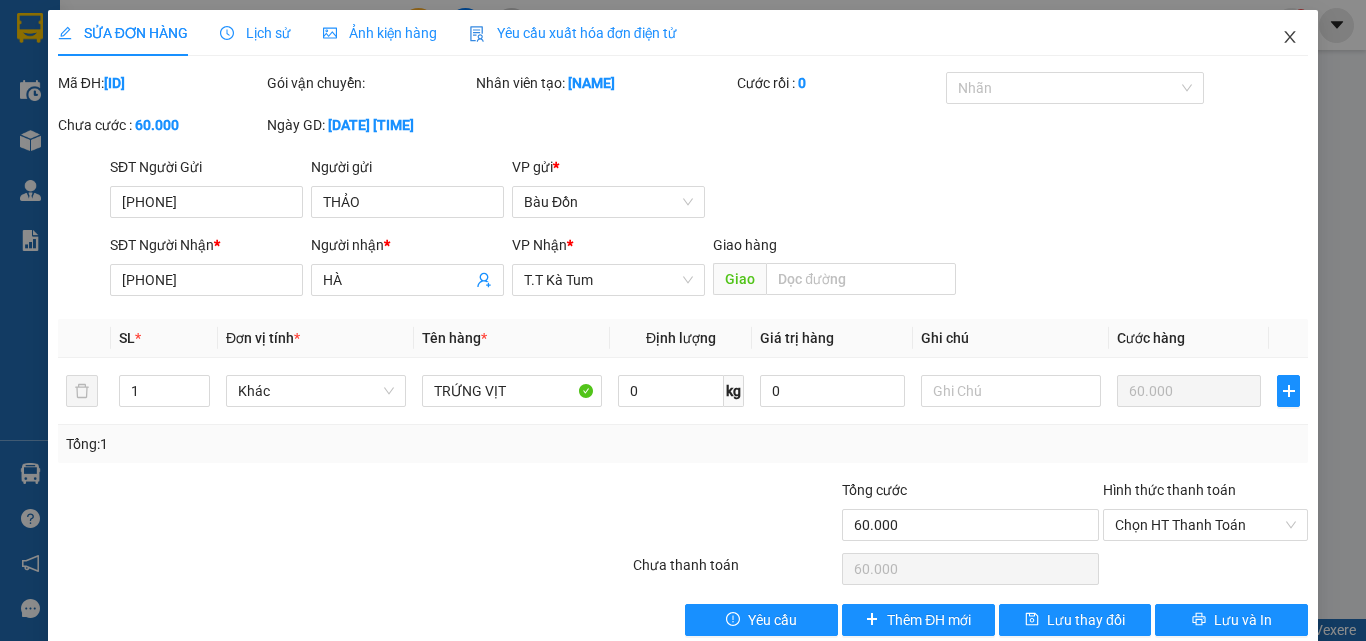 click 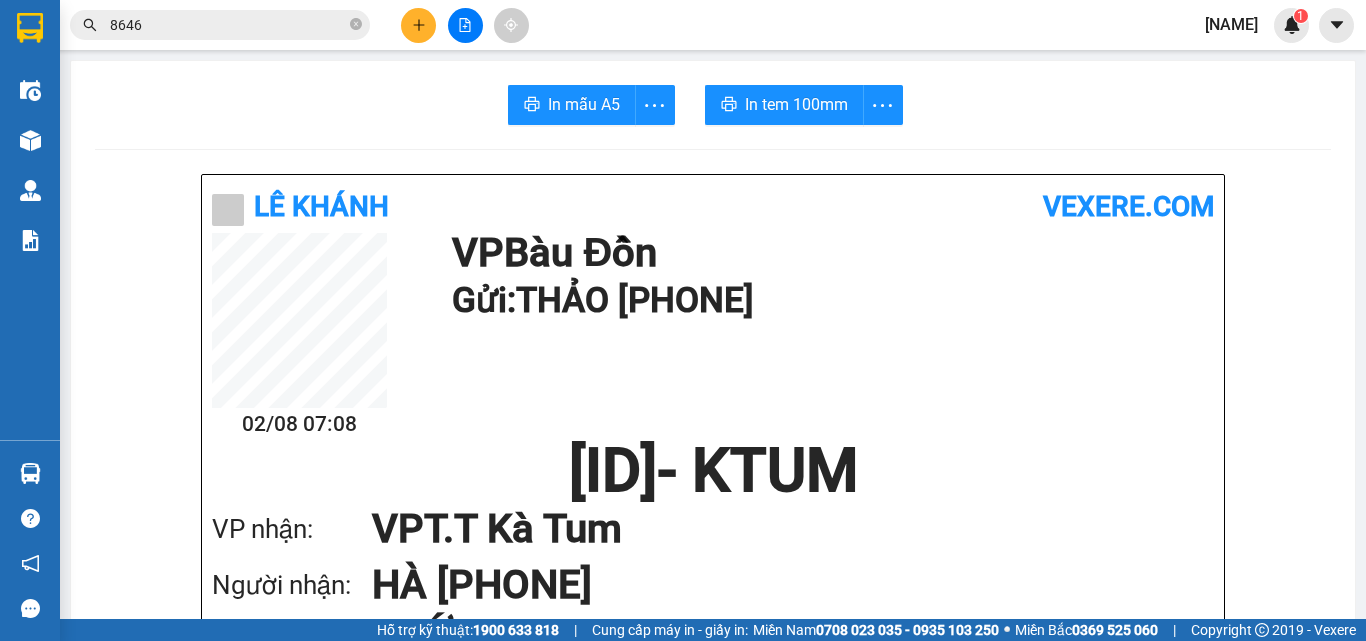 click on "8646" at bounding box center [228, 25] 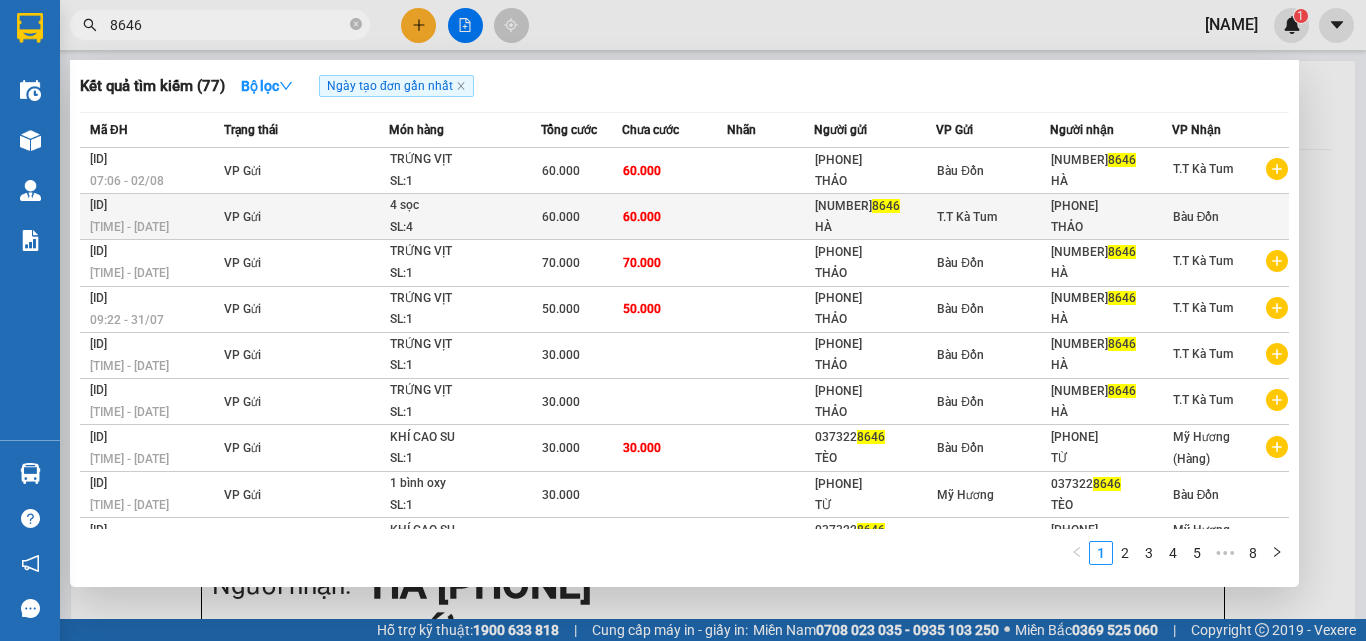 click on "THẢO" at bounding box center [1111, 227] 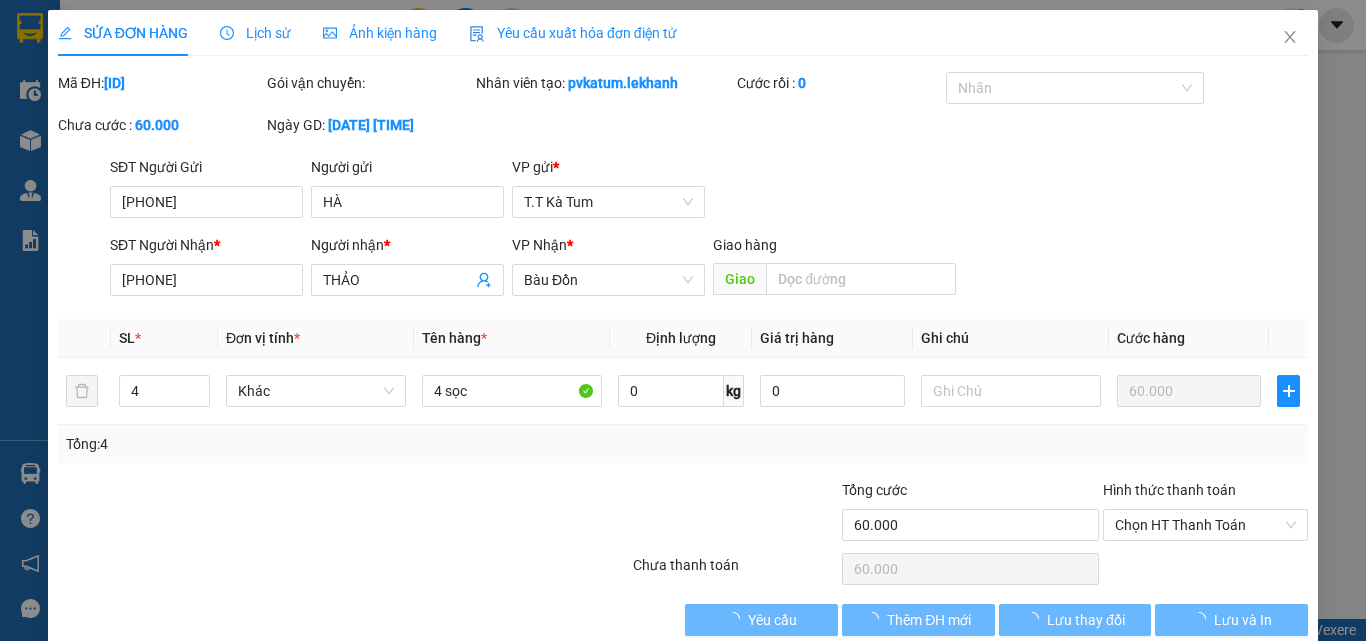 type on "[PHONE]" 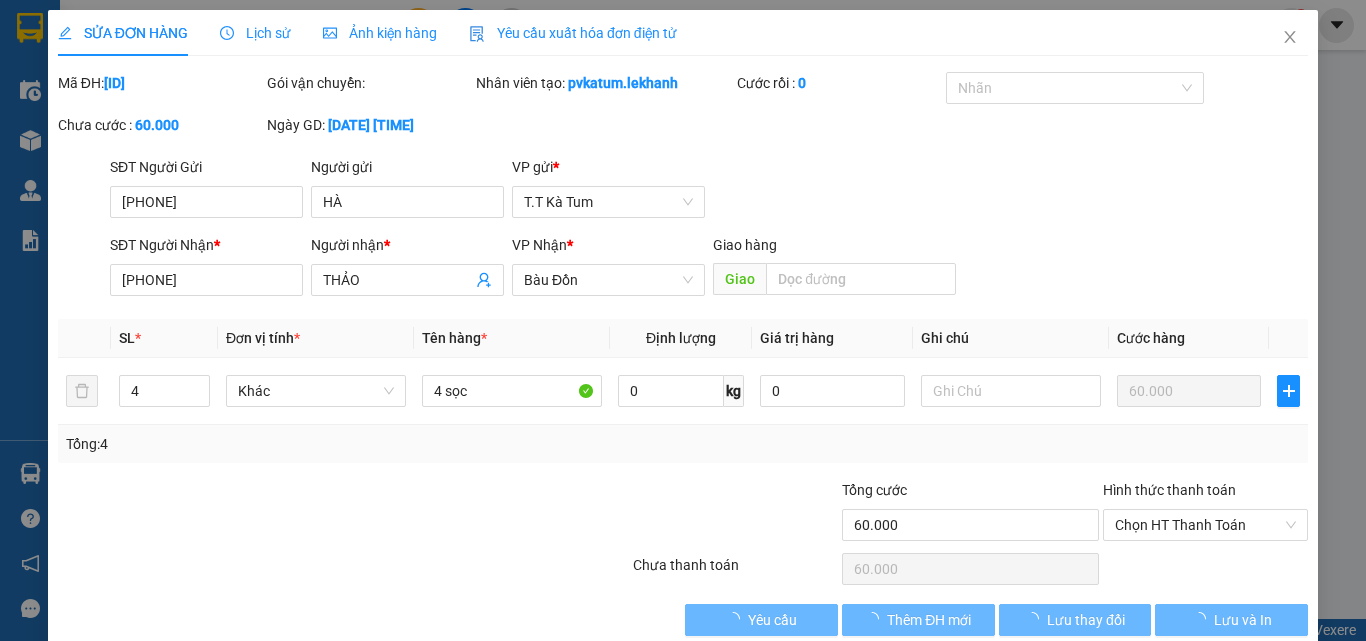type on "HÀ" 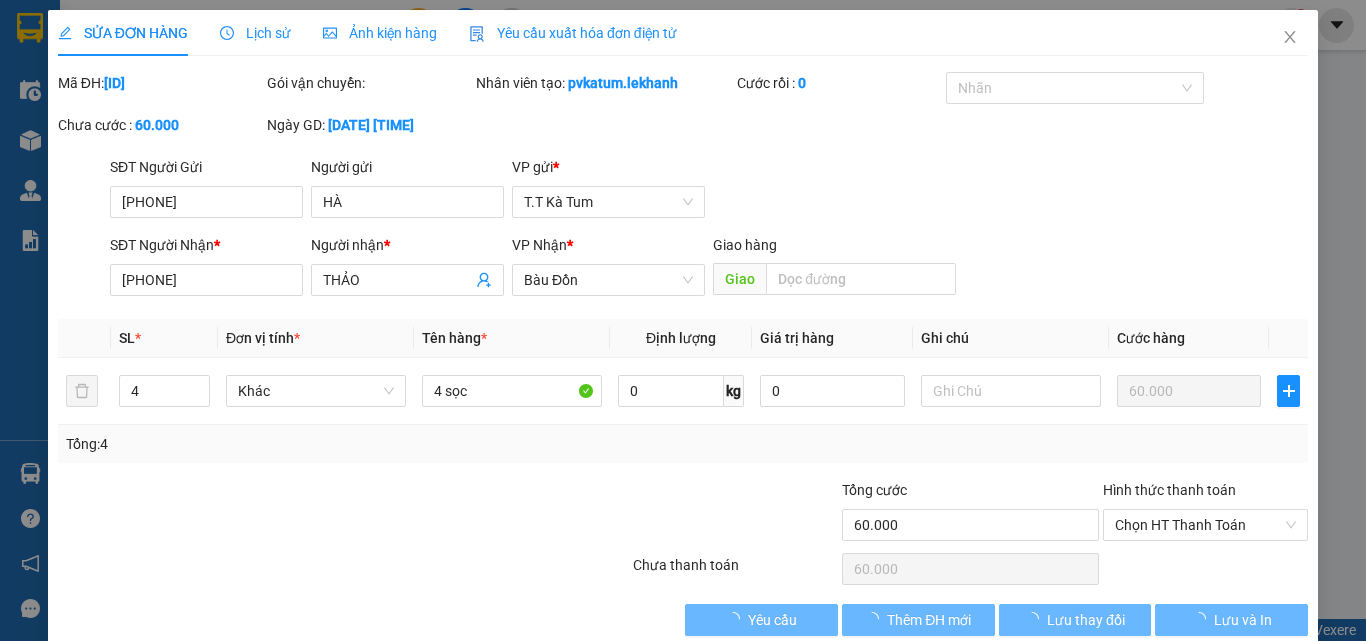 type on "[PHONE]" 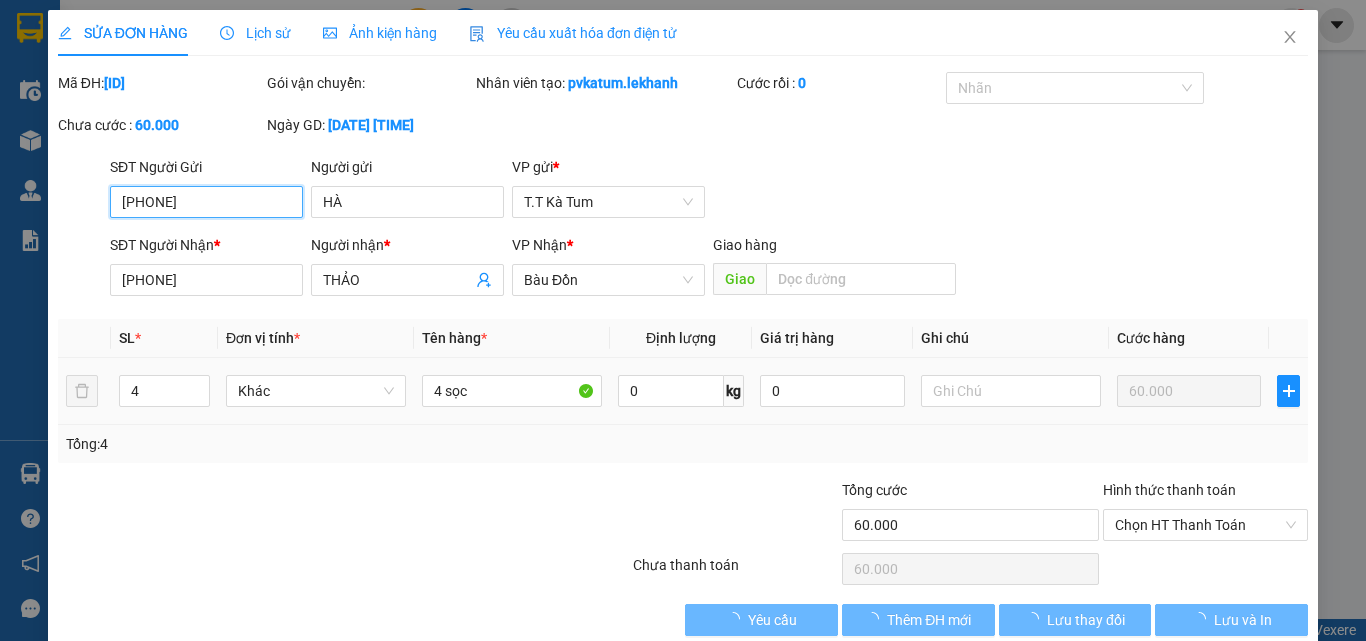 scroll, scrollTop: 24, scrollLeft: 0, axis: vertical 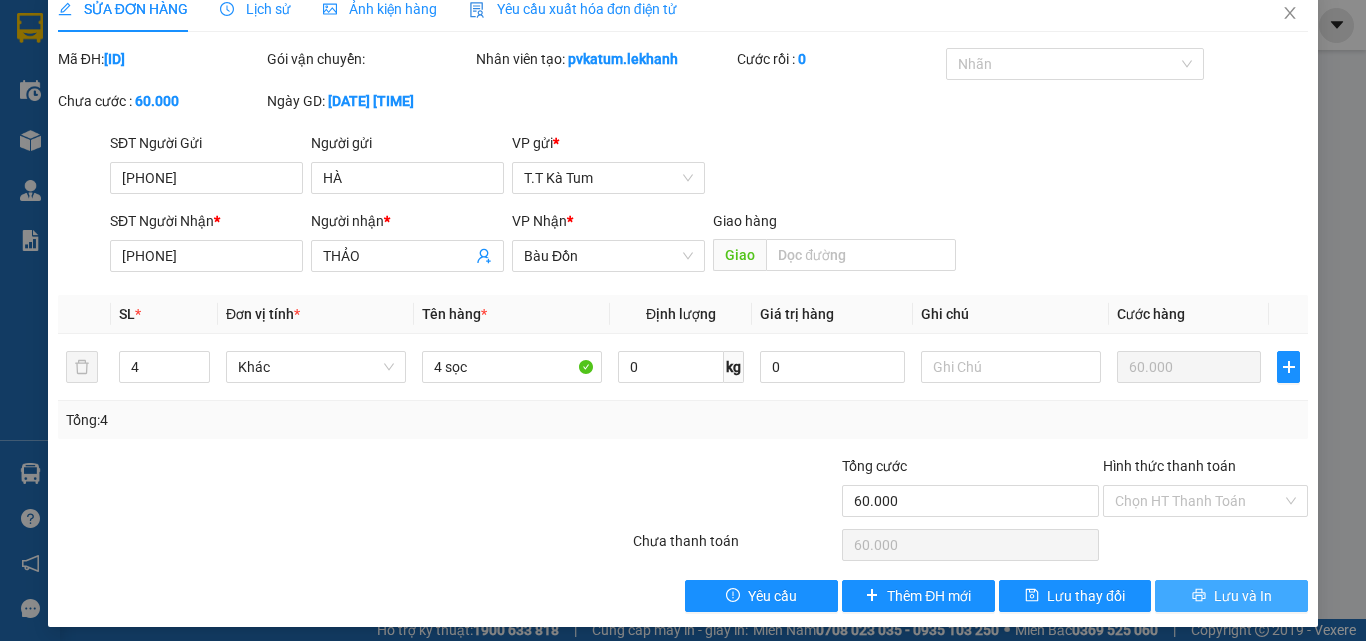 click on "Lưu và In" at bounding box center (1243, 596) 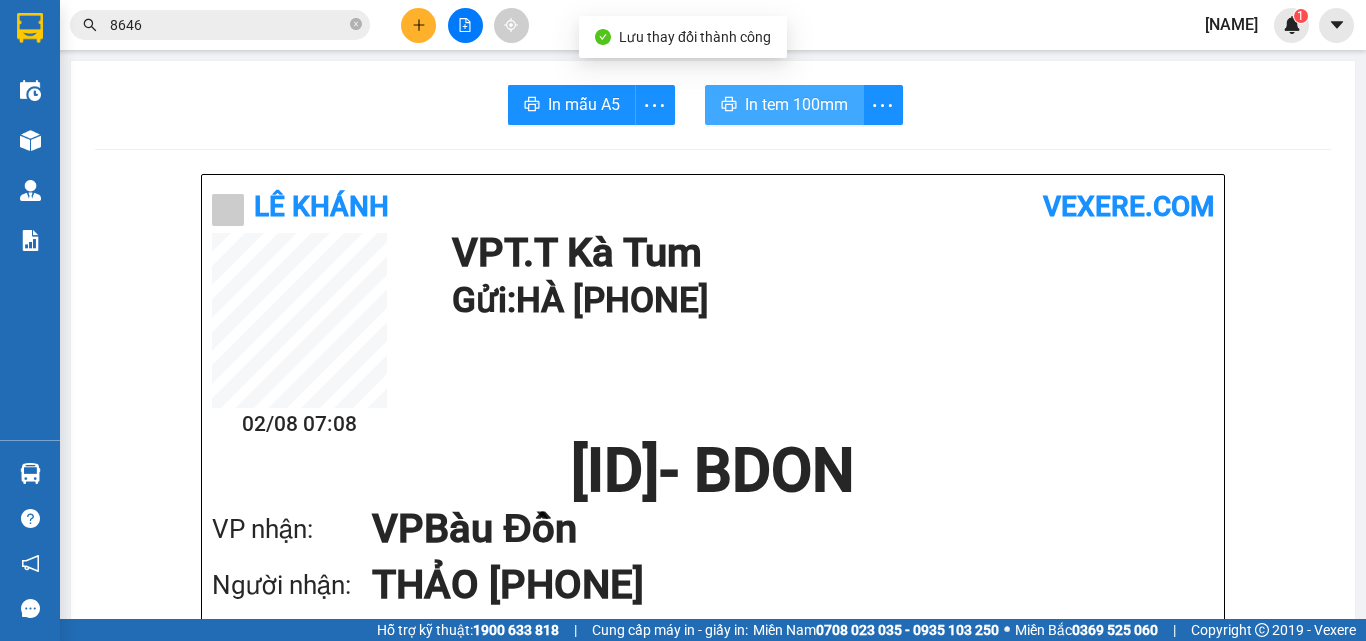 click on "In tem 100mm" at bounding box center (796, 104) 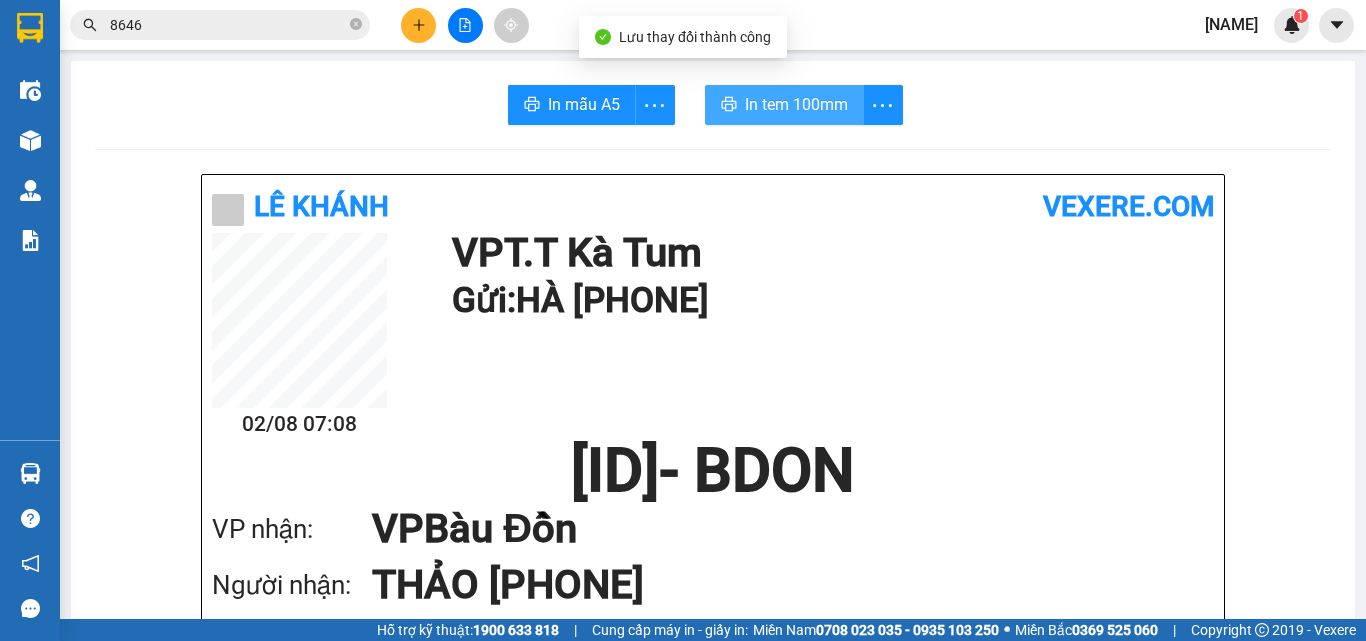 scroll, scrollTop: 0, scrollLeft: 0, axis: both 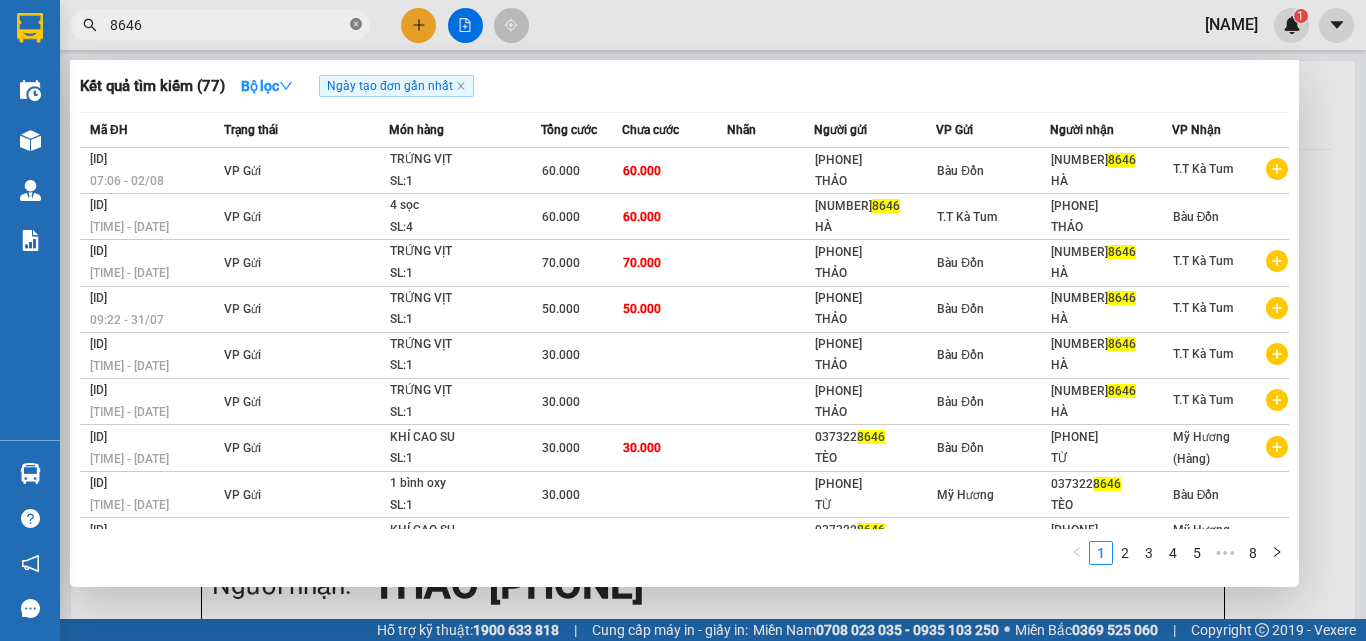 click 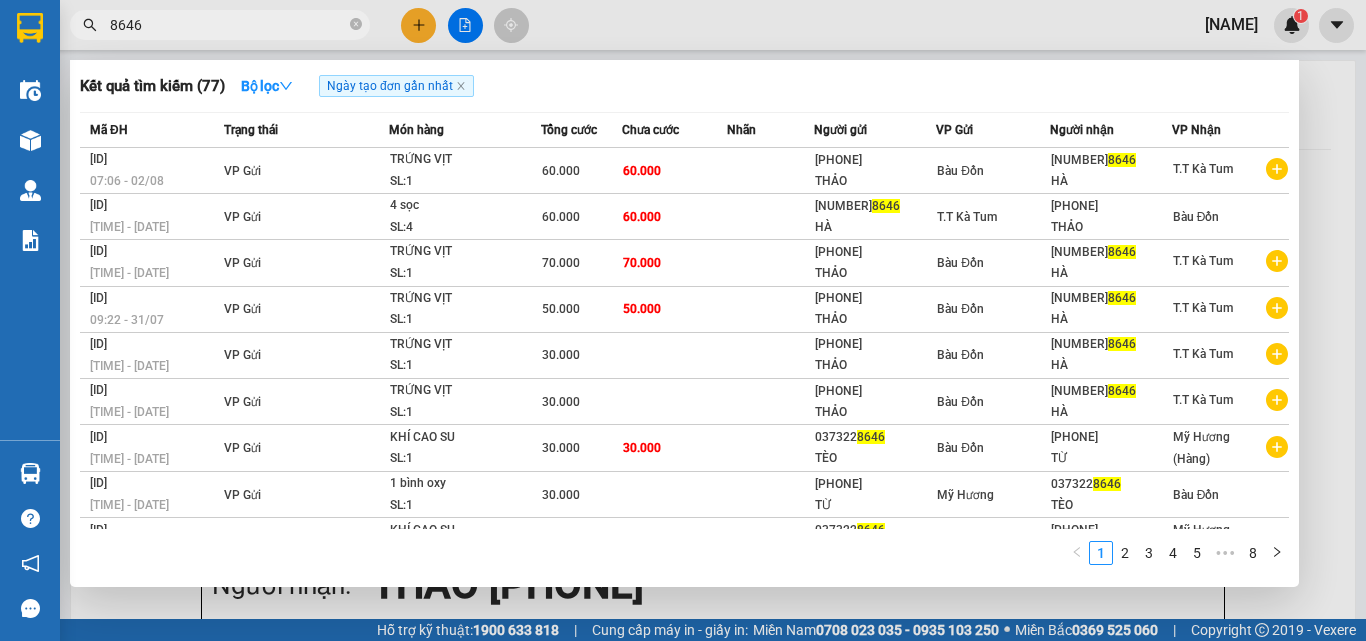type 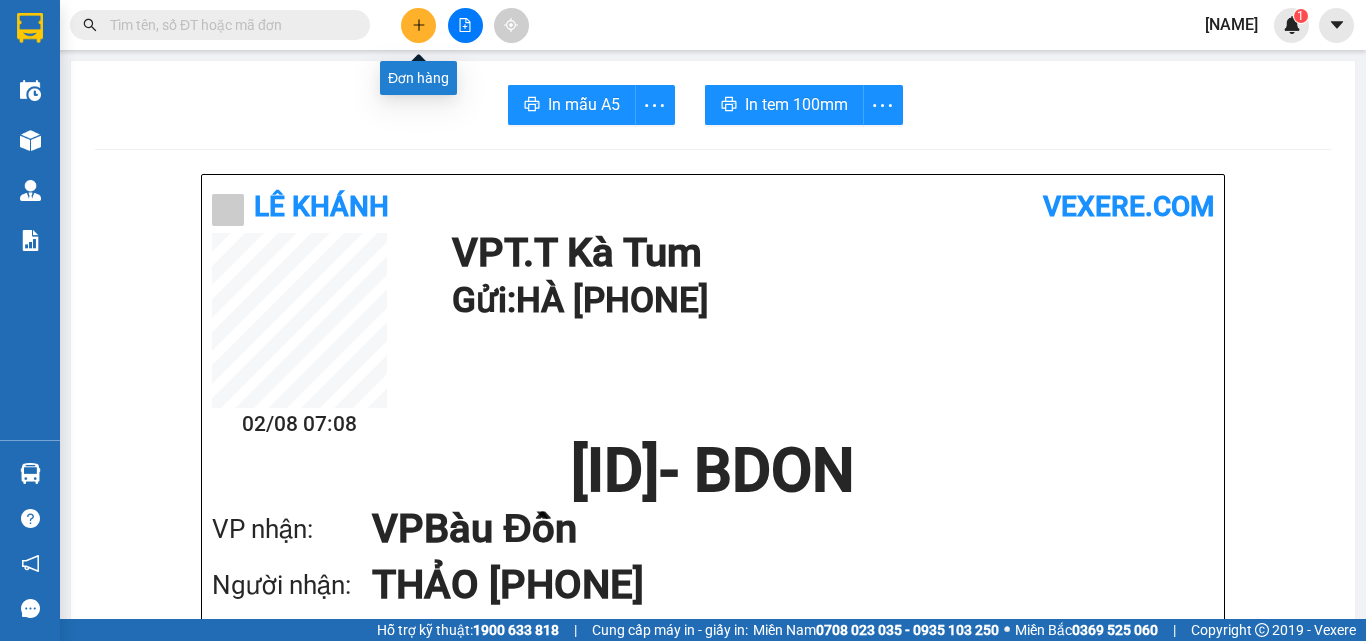 click 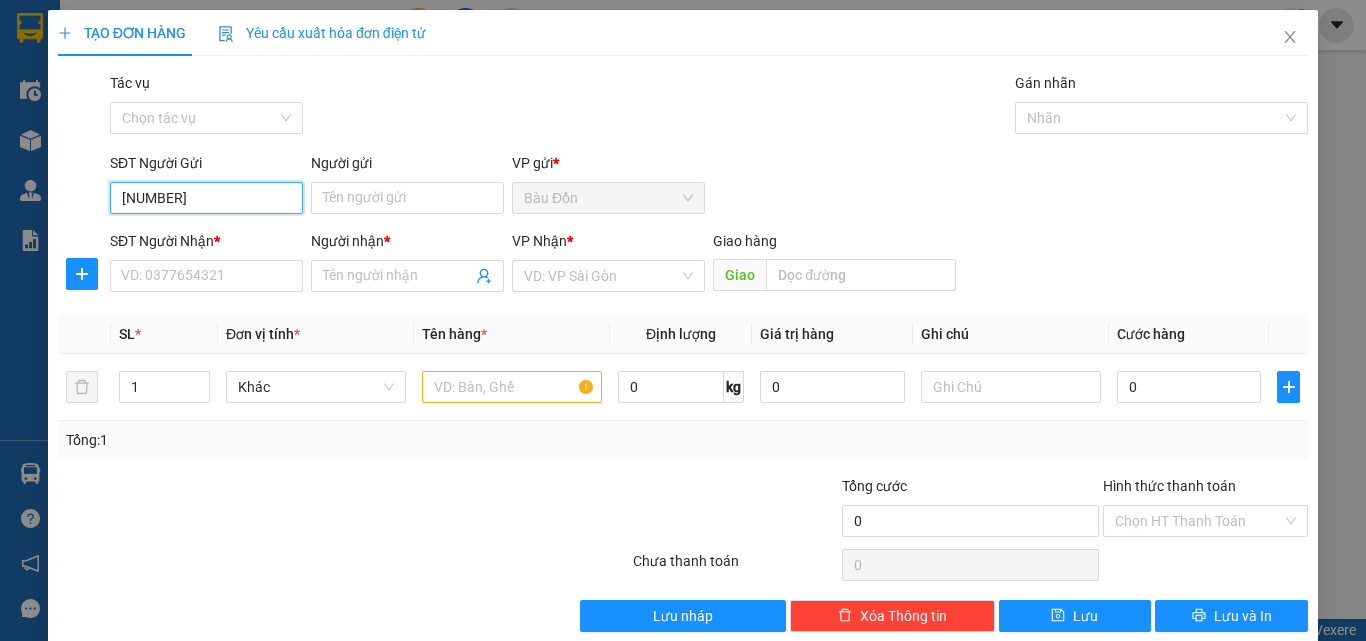 drag, startPoint x: 134, startPoint y: 200, endPoint x: 103, endPoint y: 201, distance: 31.016125 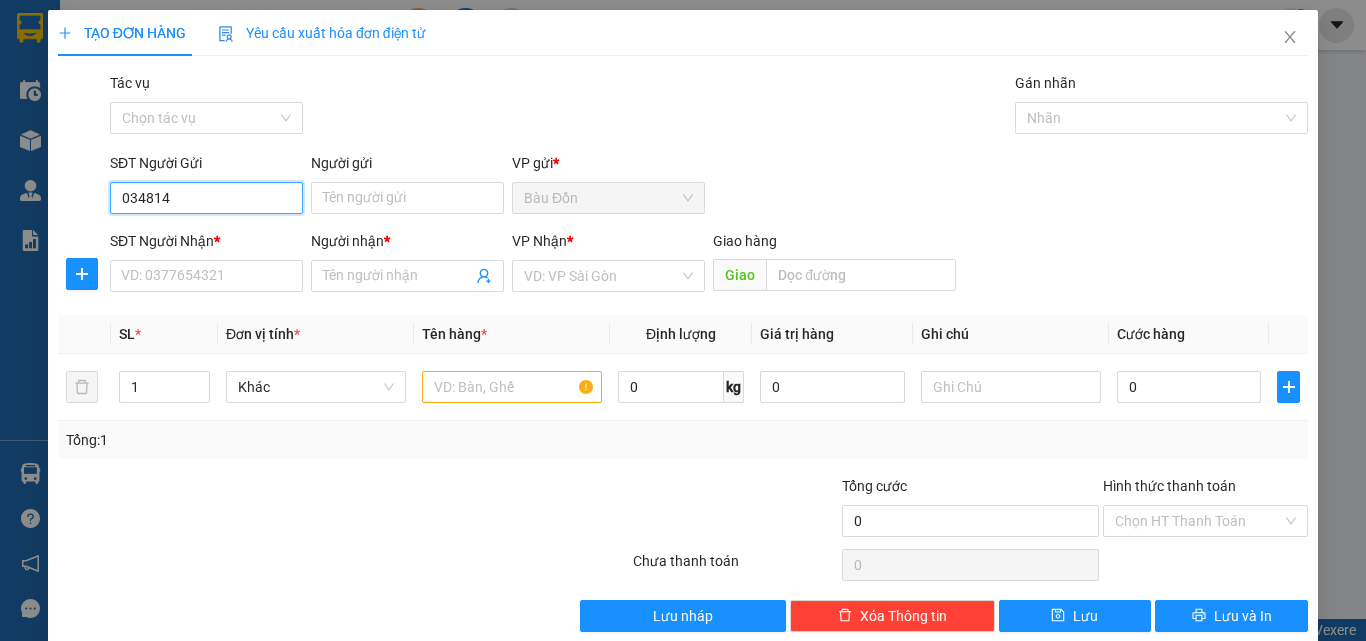 click on "034814" at bounding box center [206, 198] 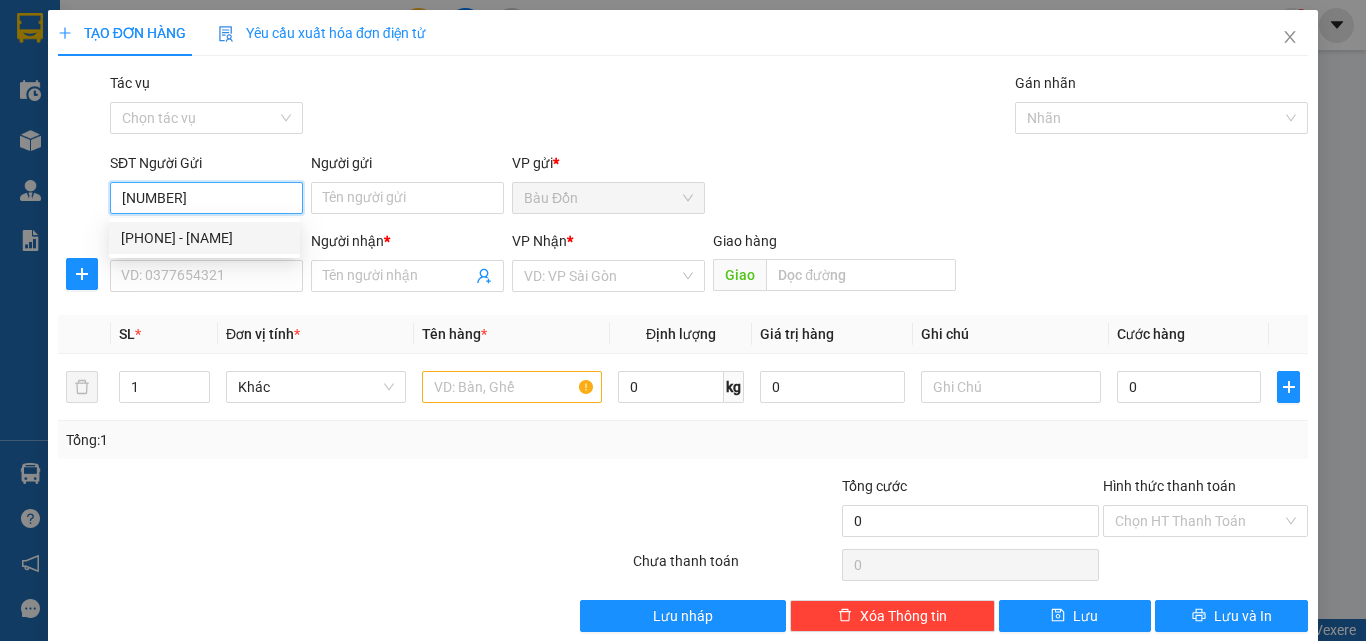click on "[PHONE] - [NAME]" at bounding box center (204, 238) 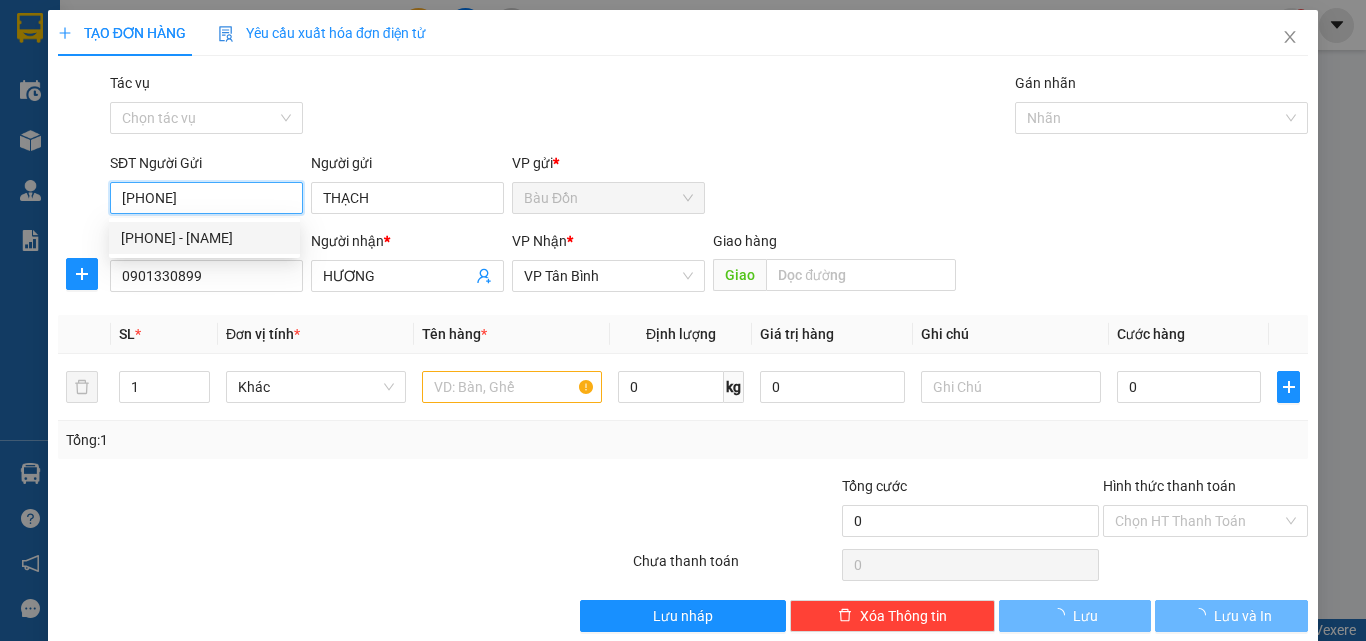 type on "80.000" 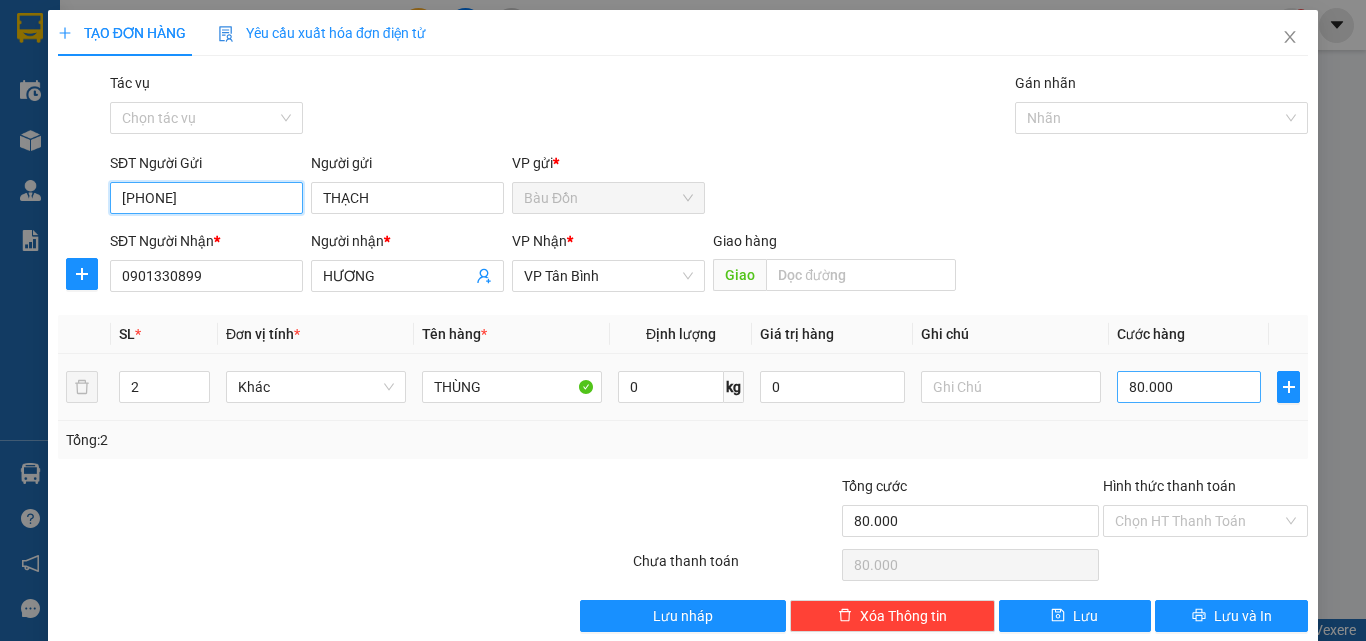 type on "[PHONE]" 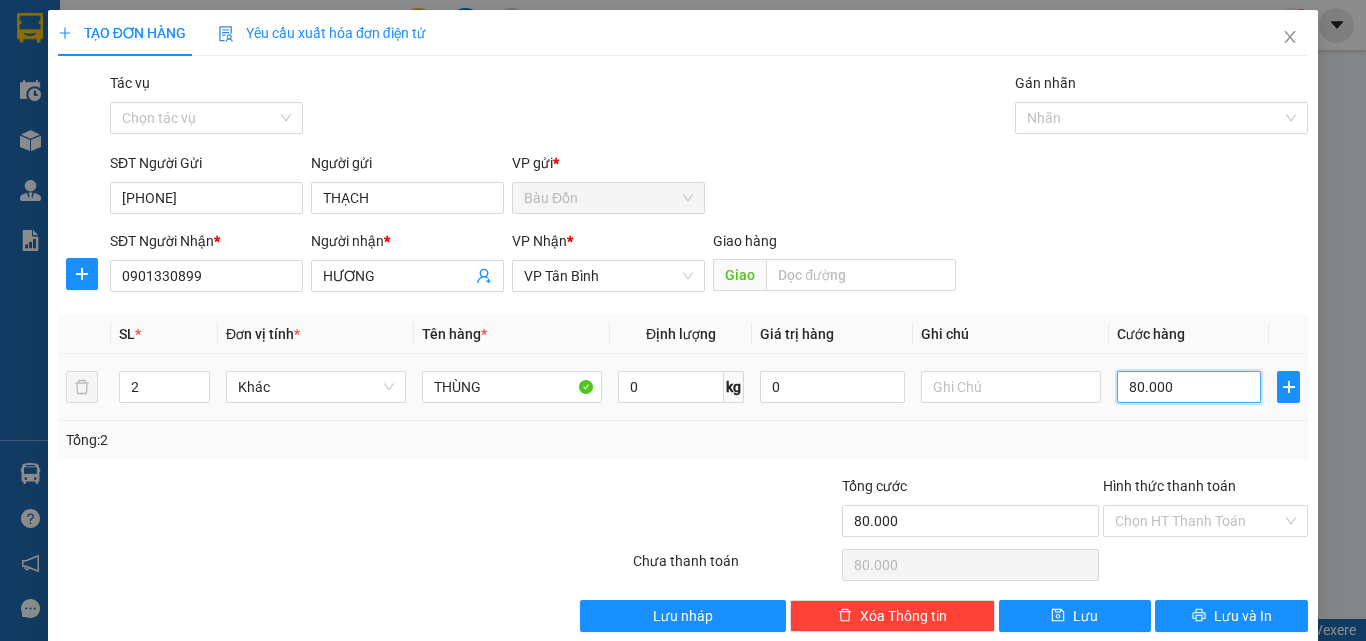 click on "80.000" at bounding box center (1189, 387) 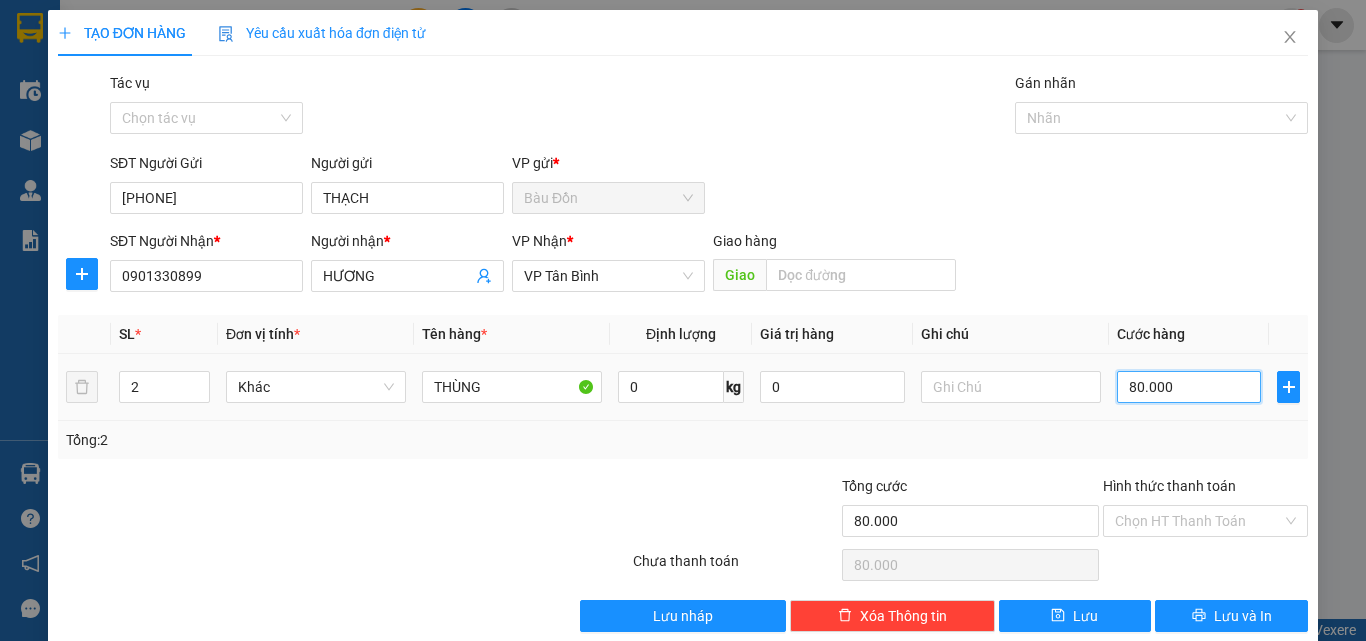 type on "4" 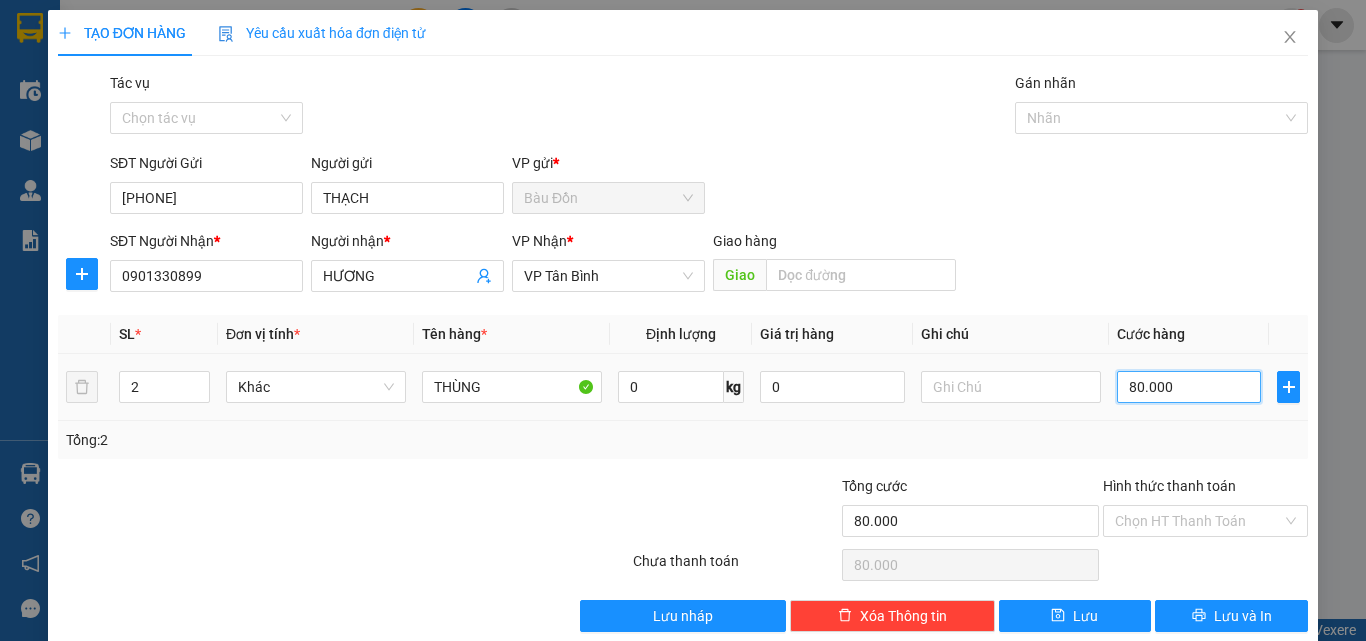 type on "4" 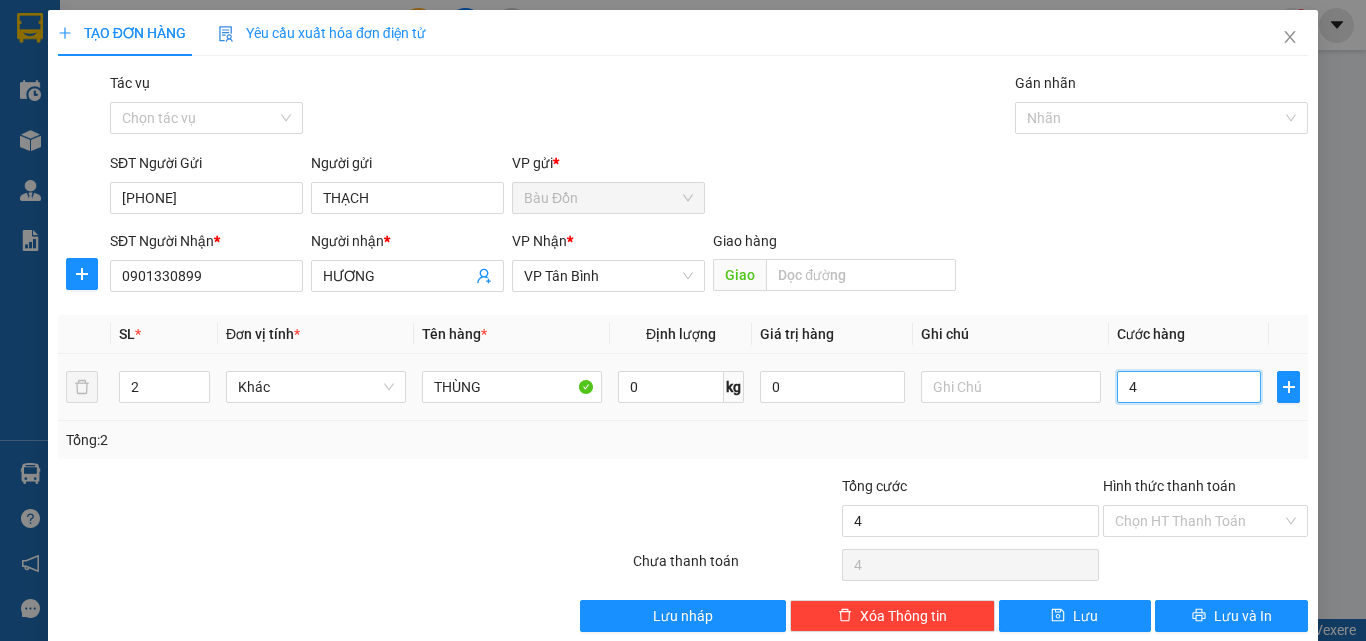 type on "40" 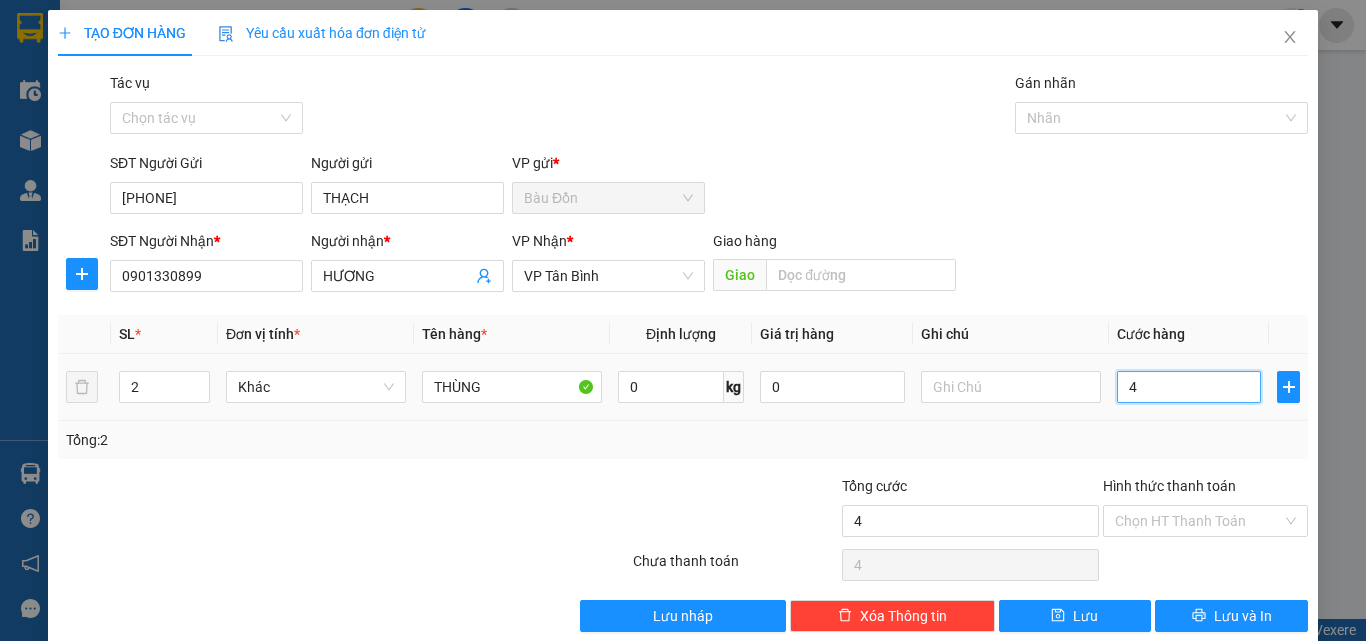 type on "40" 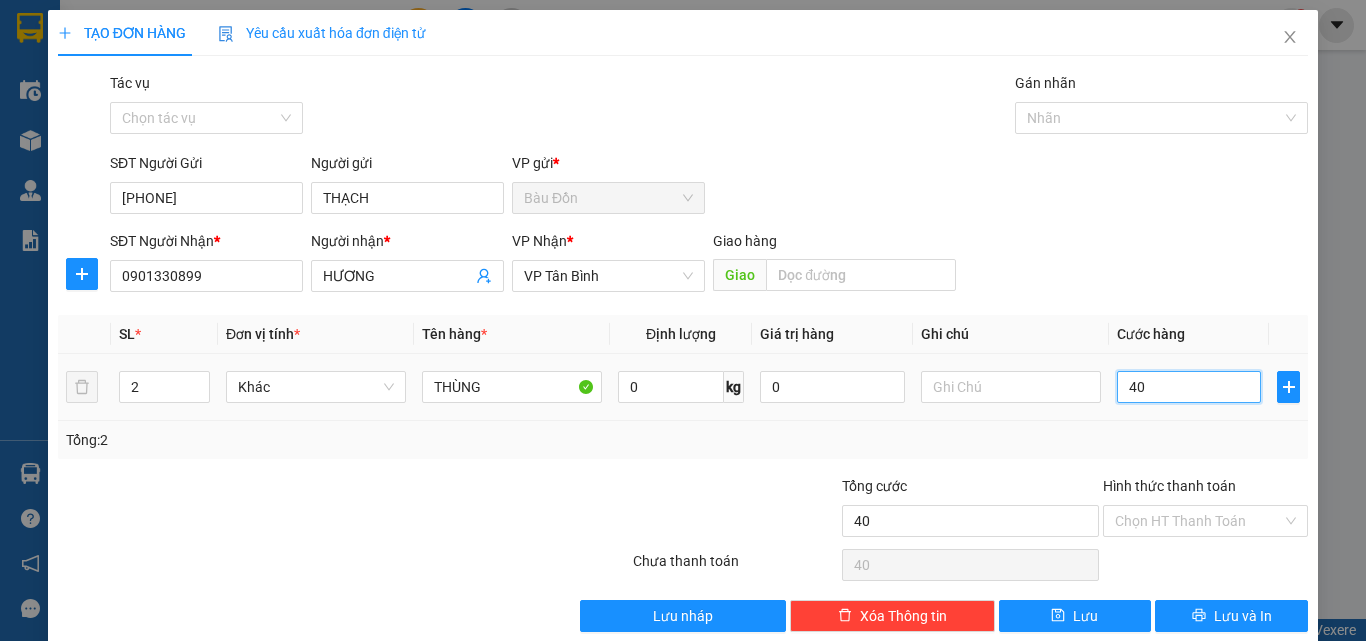 type on "400" 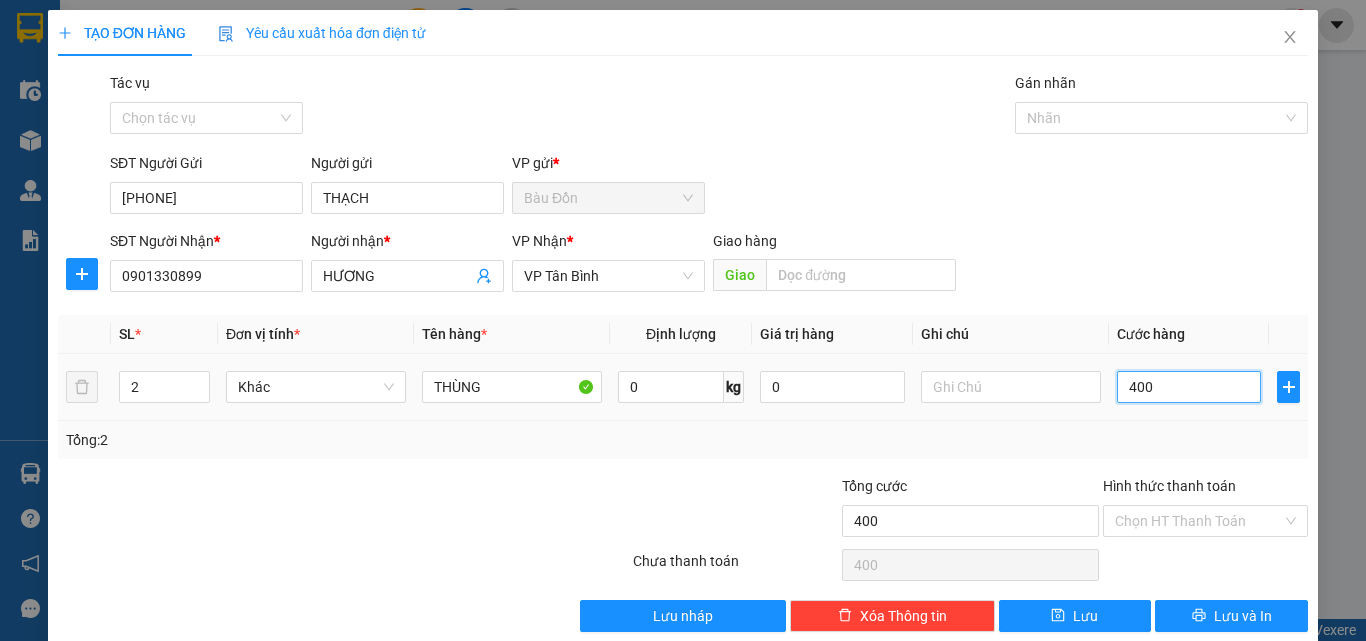 type on "4.000" 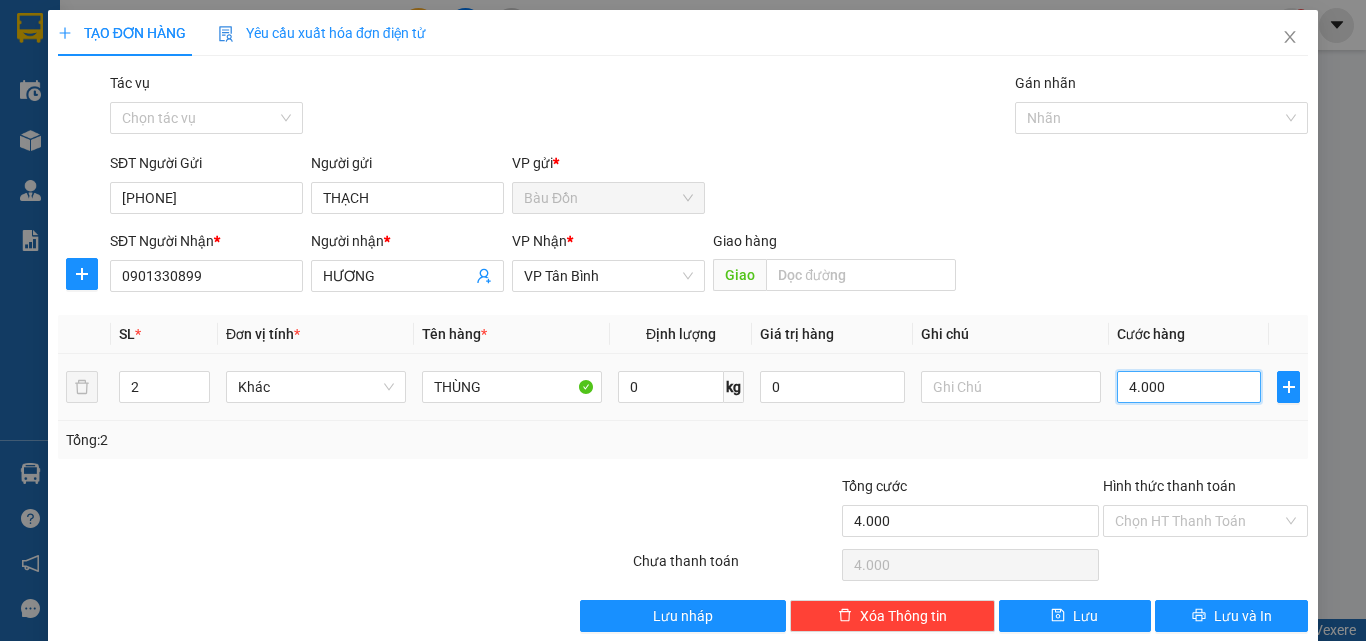 type on "40.000" 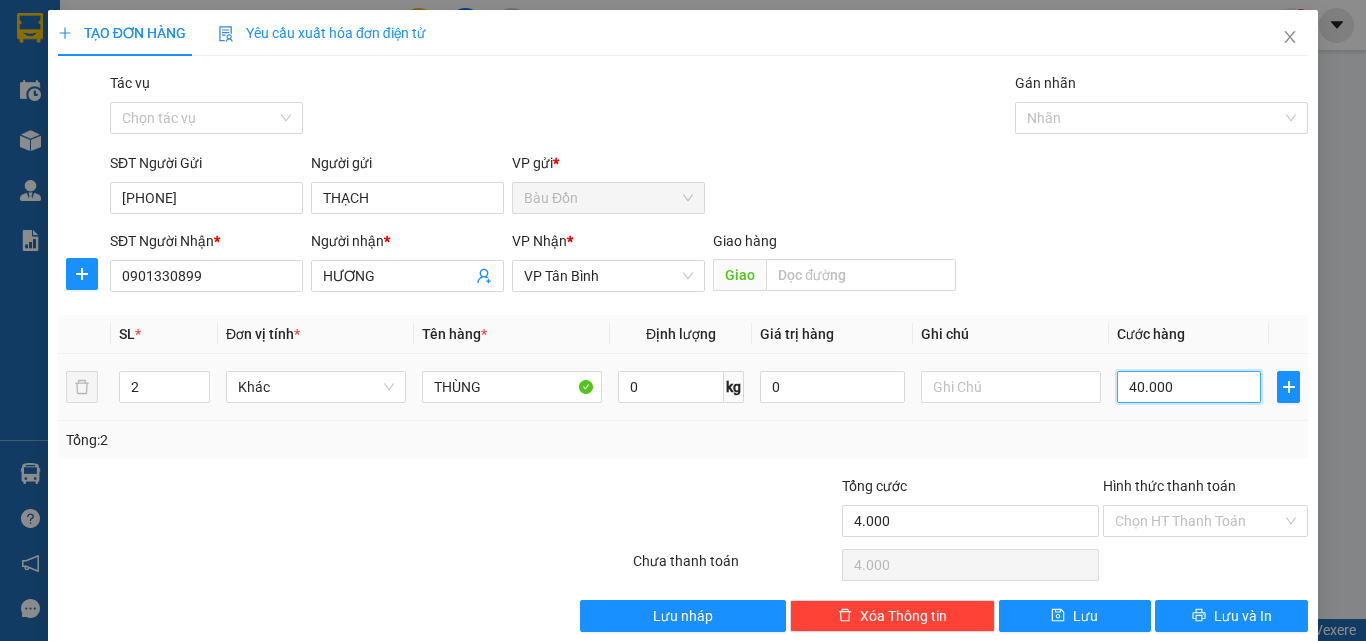 type on "40.000" 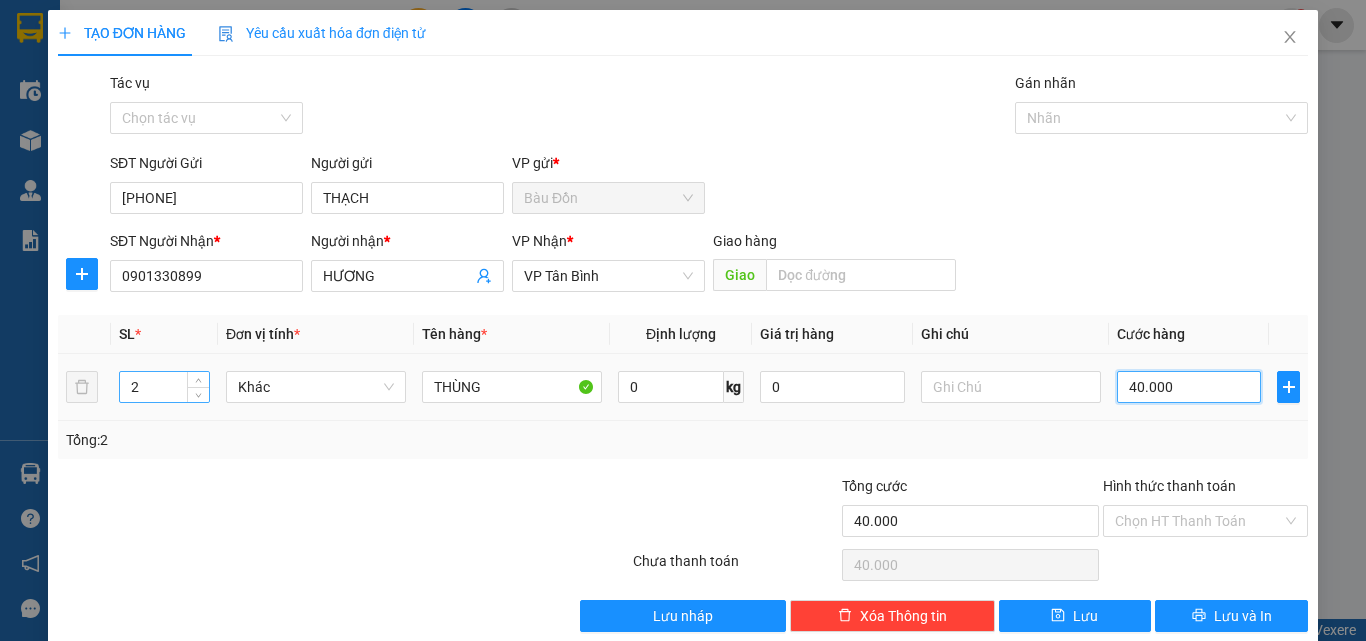 type on "40.000" 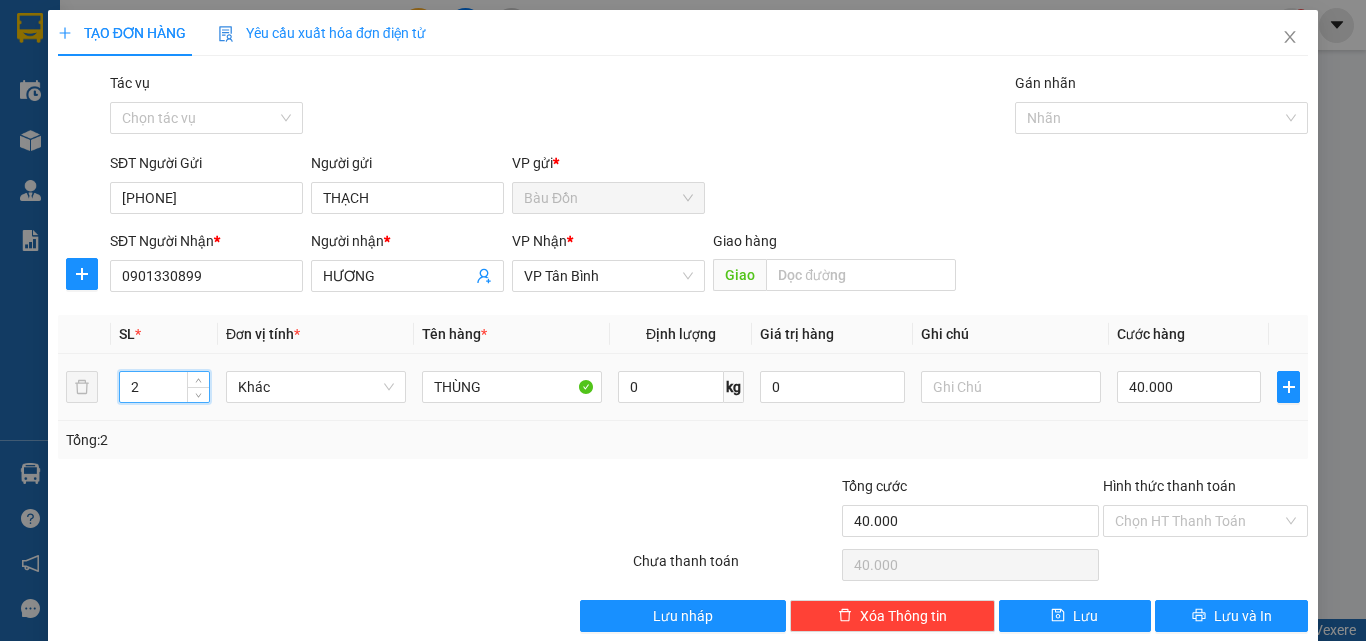 click on "2" at bounding box center [164, 387] 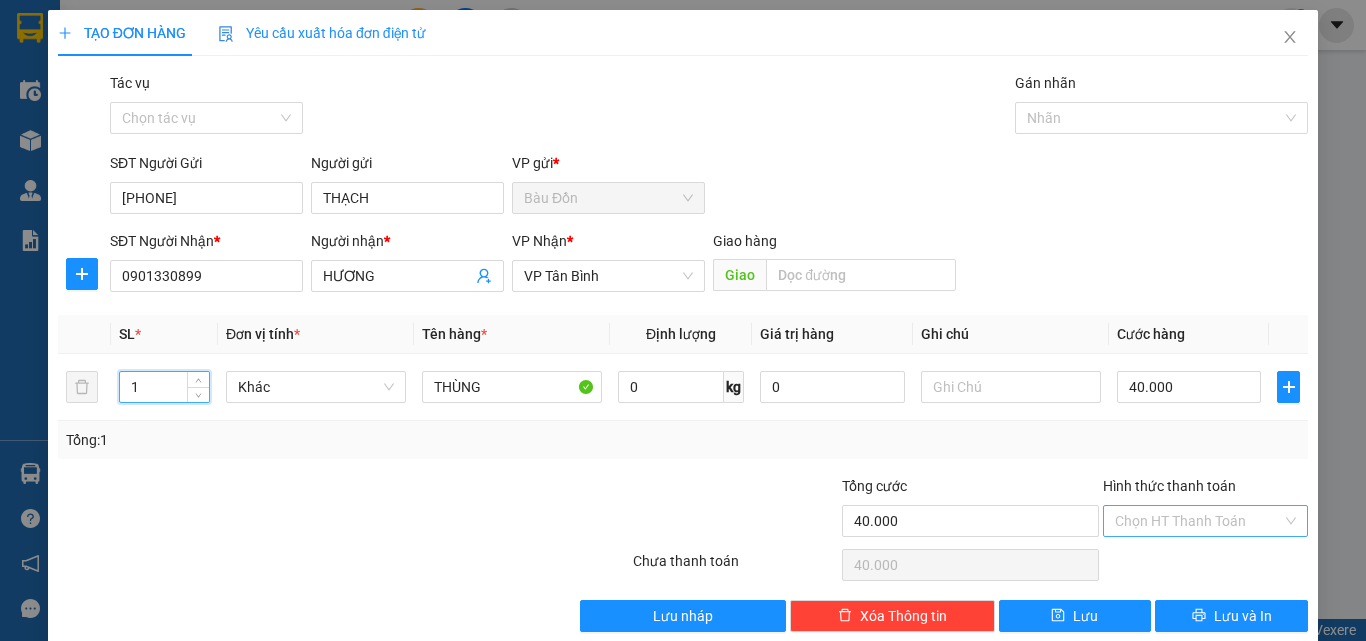 type on "1" 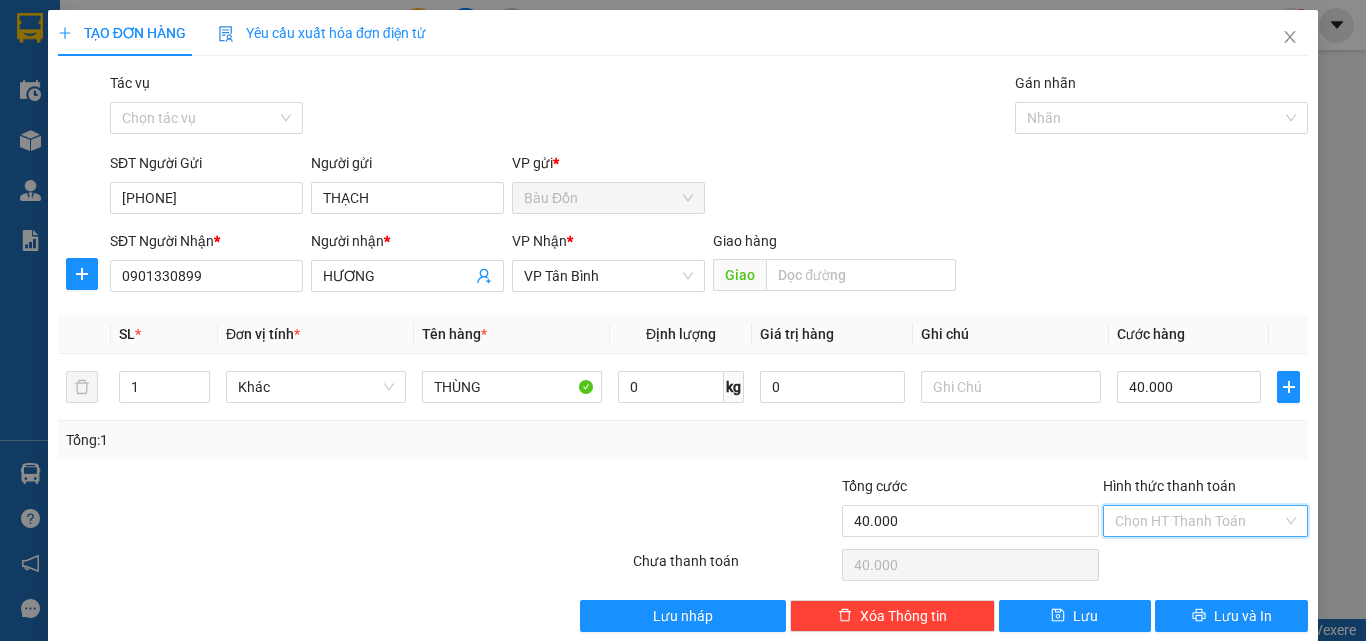 drag, startPoint x: 1131, startPoint y: 528, endPoint x: 1153, endPoint y: 549, distance: 30.413813 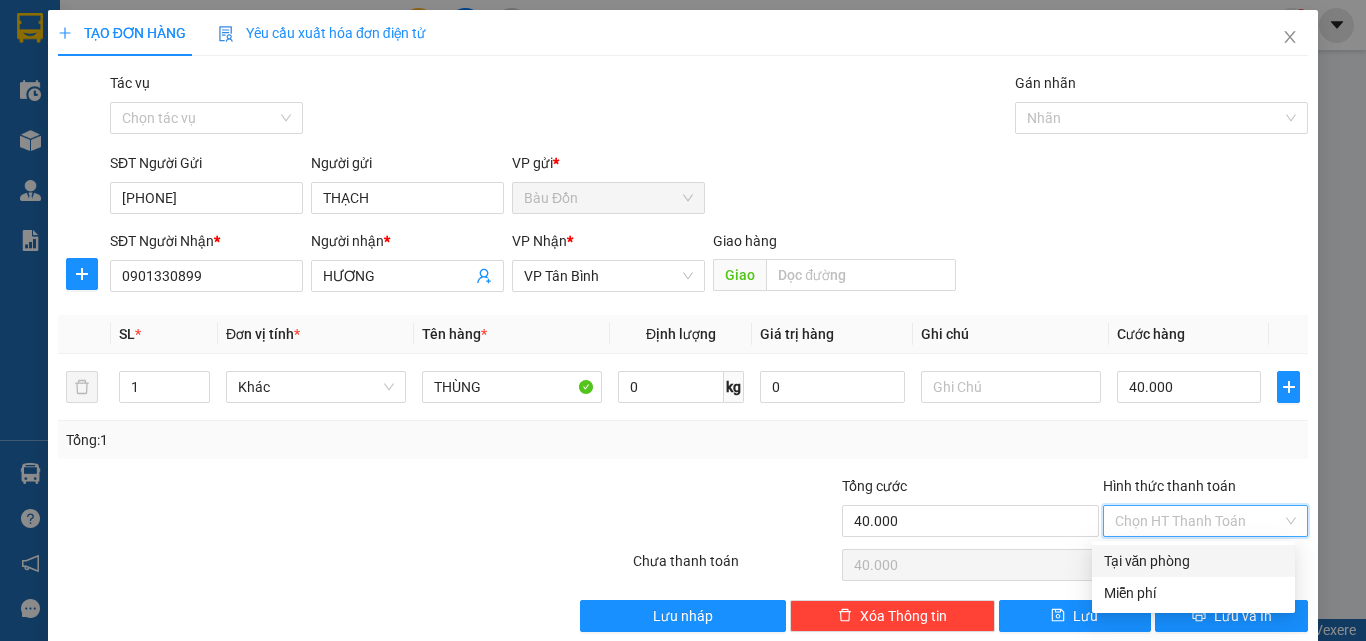 click on "Tại văn phòng" at bounding box center (1193, 561) 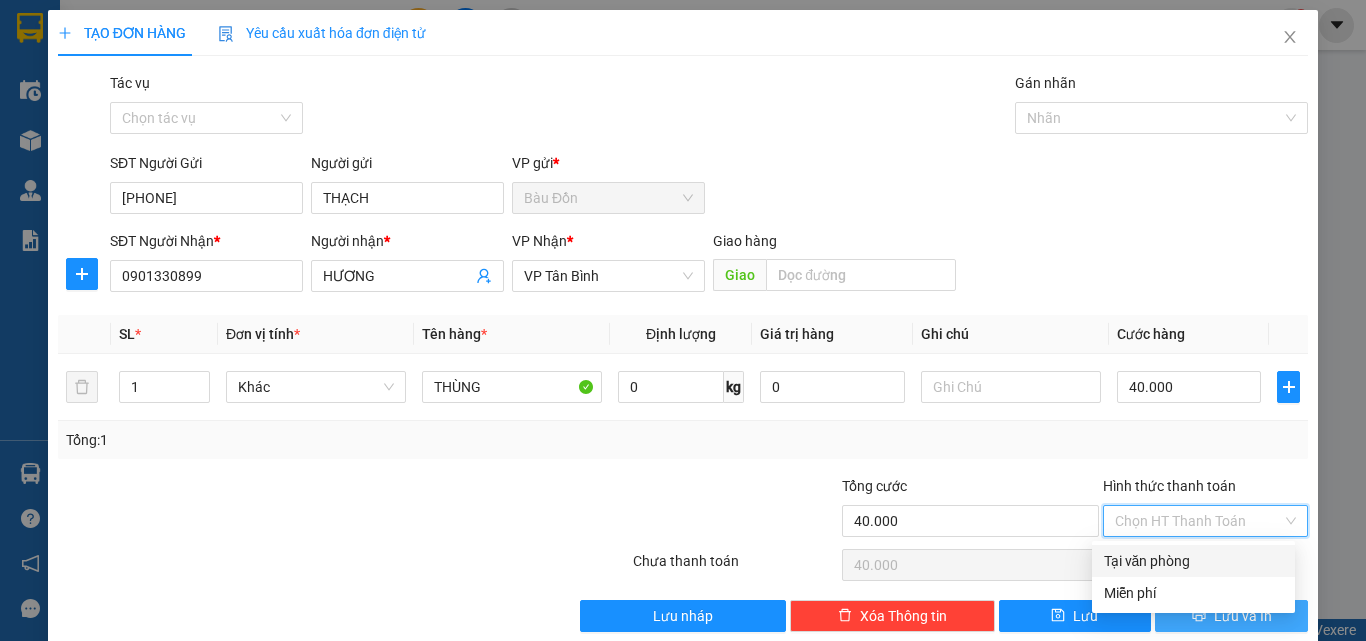 type on "0" 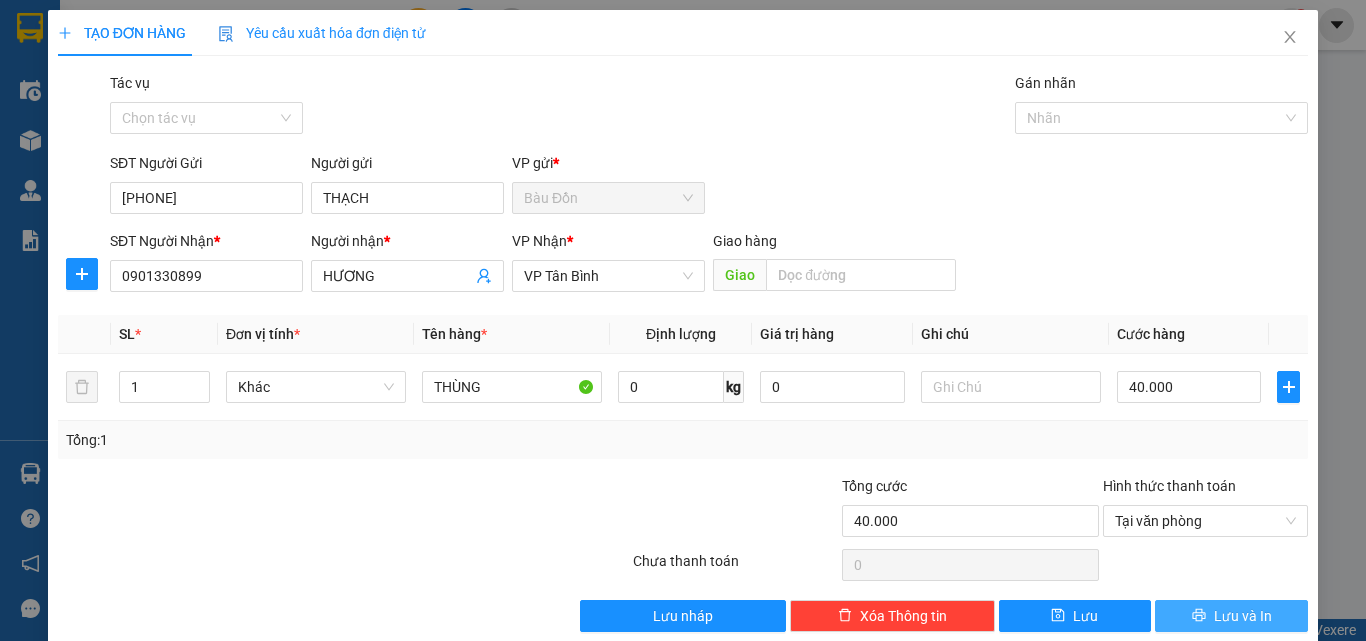 click 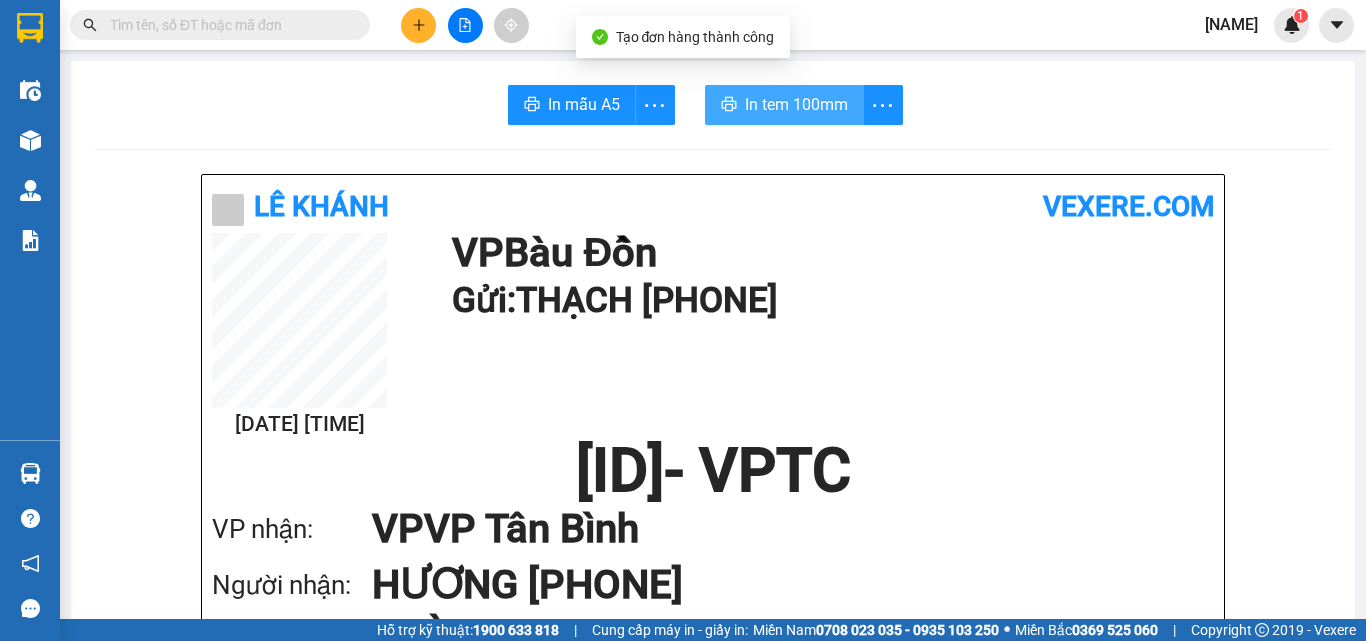 click on "In tem 100mm" at bounding box center (796, 104) 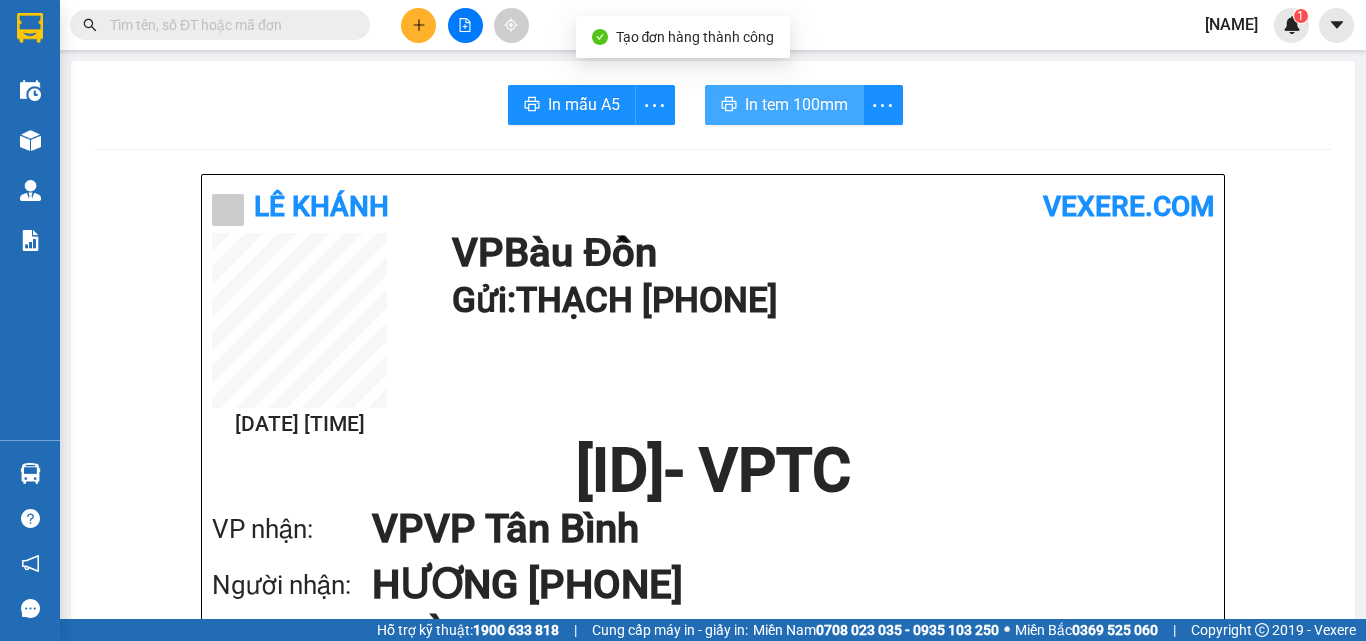 scroll, scrollTop: 0, scrollLeft: 0, axis: both 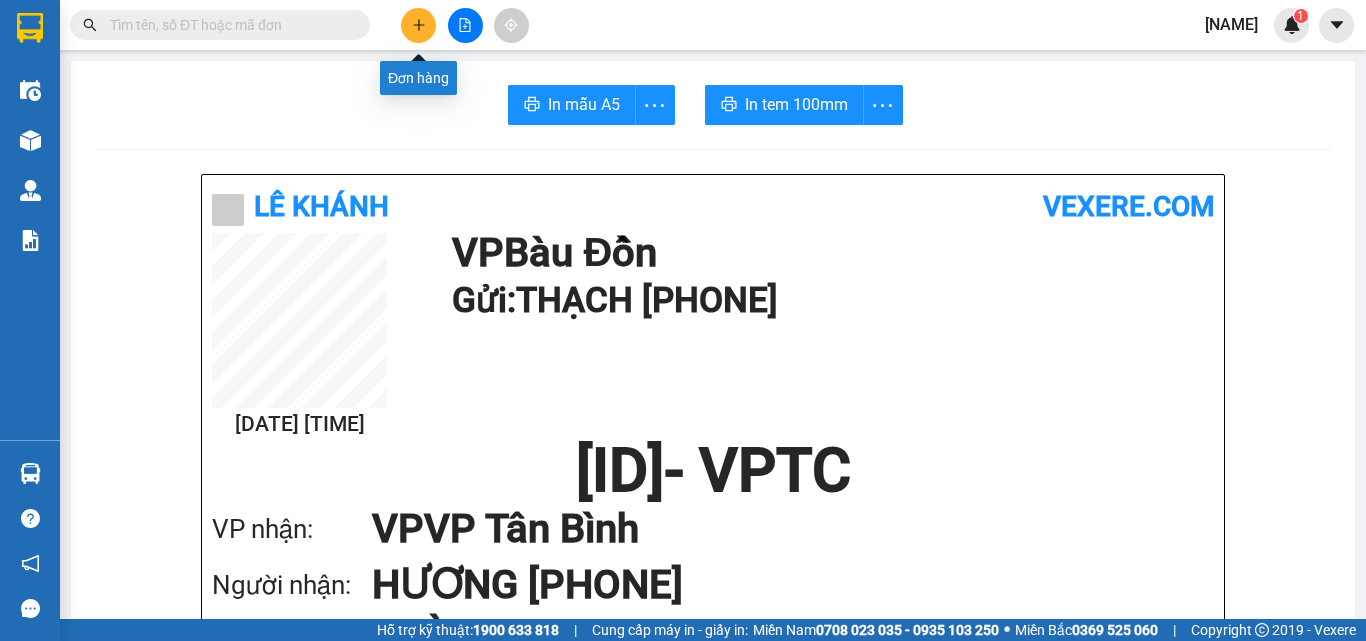 click at bounding box center (418, 25) 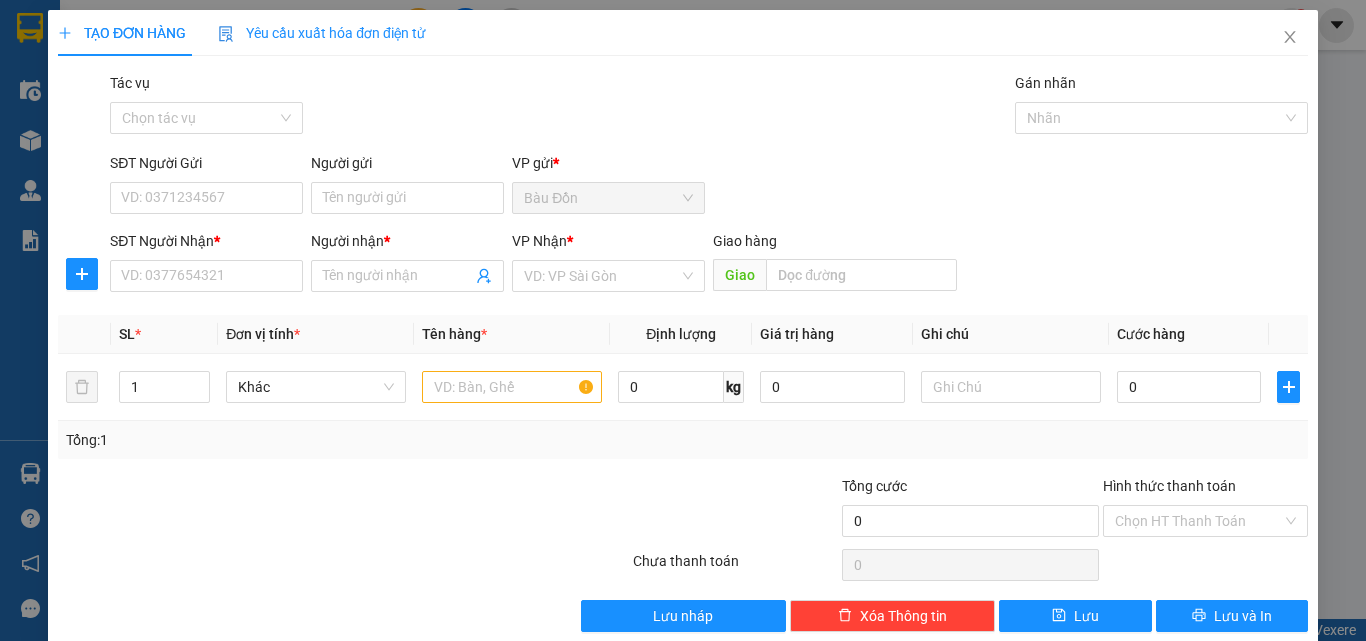 click on "Yêu cầu xuất hóa đơn điện tử" at bounding box center [322, 33] 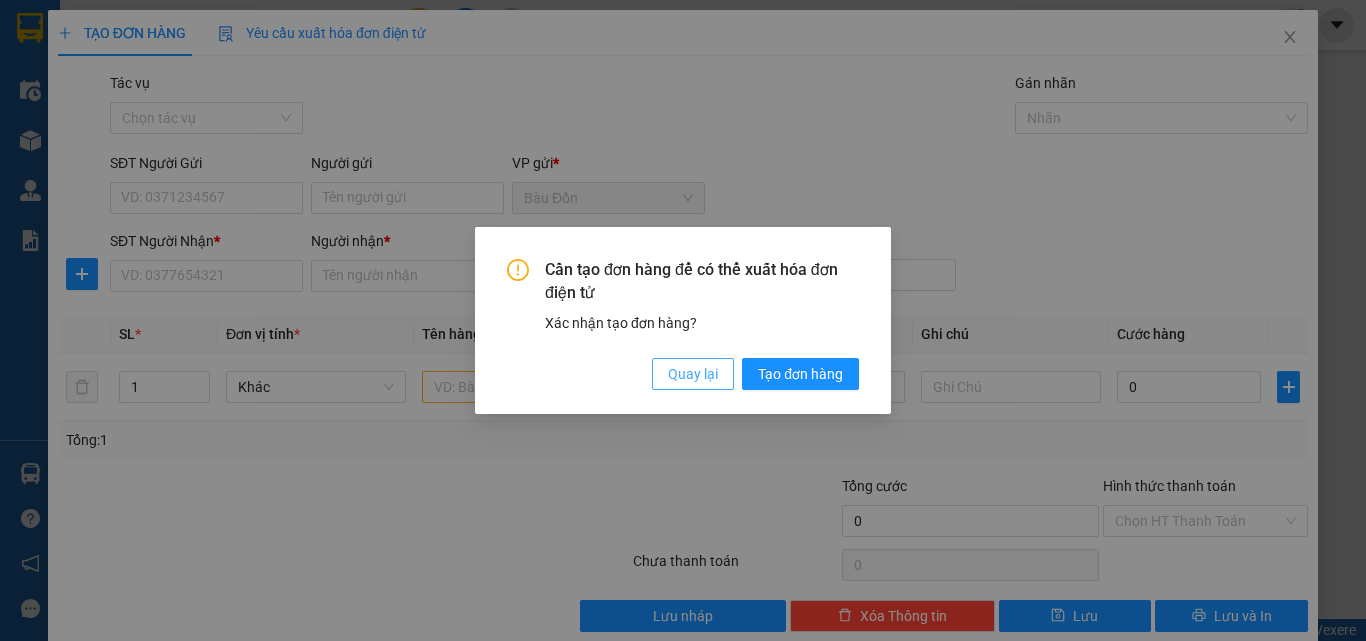 click on "Quay lại" at bounding box center [693, 374] 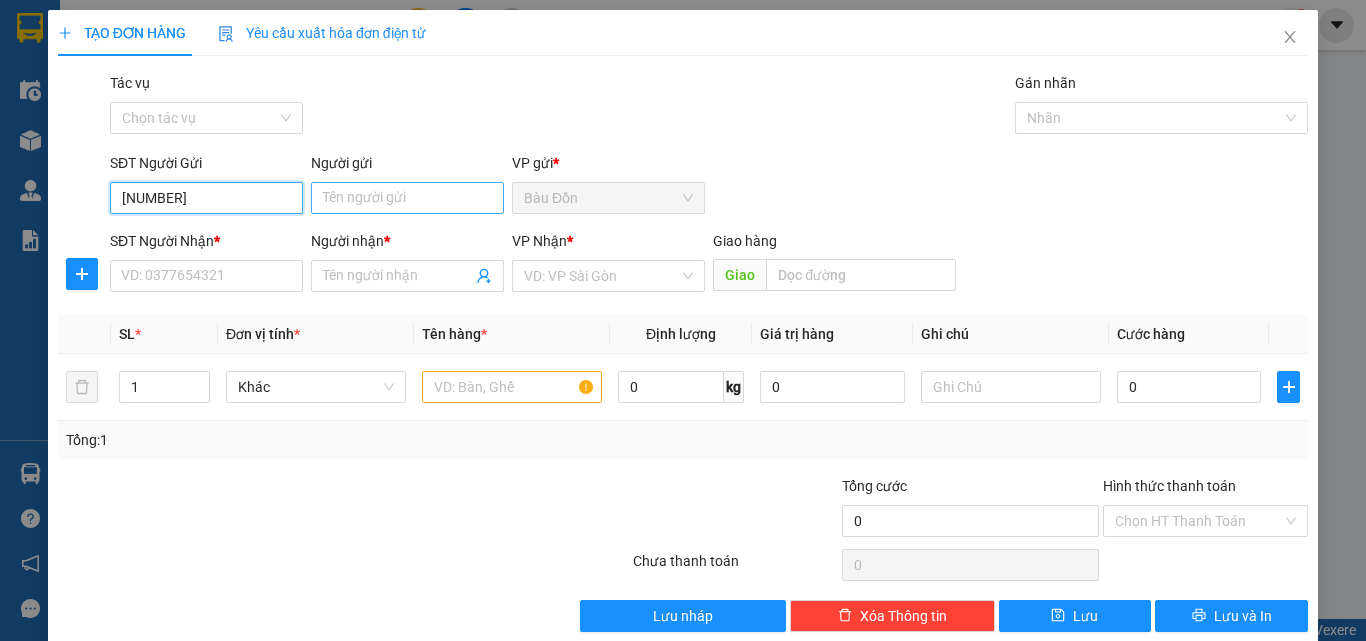 type on "[NUMBER]" 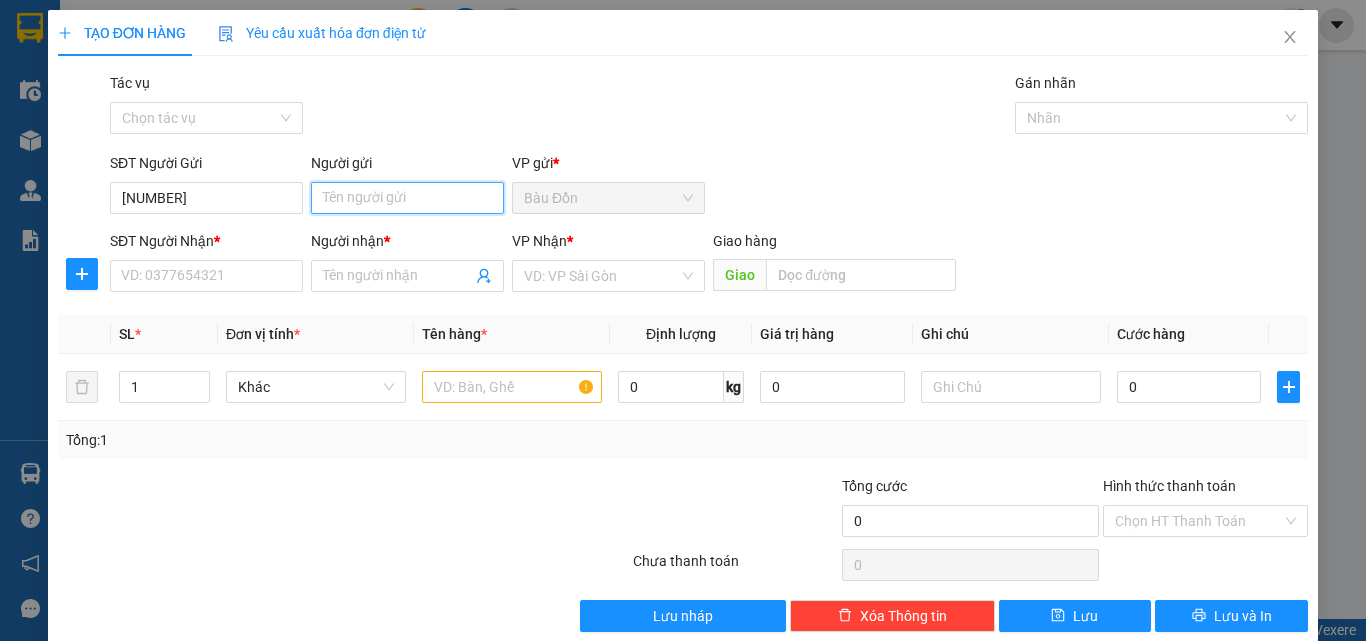 click on "Người gửi" at bounding box center [407, 198] 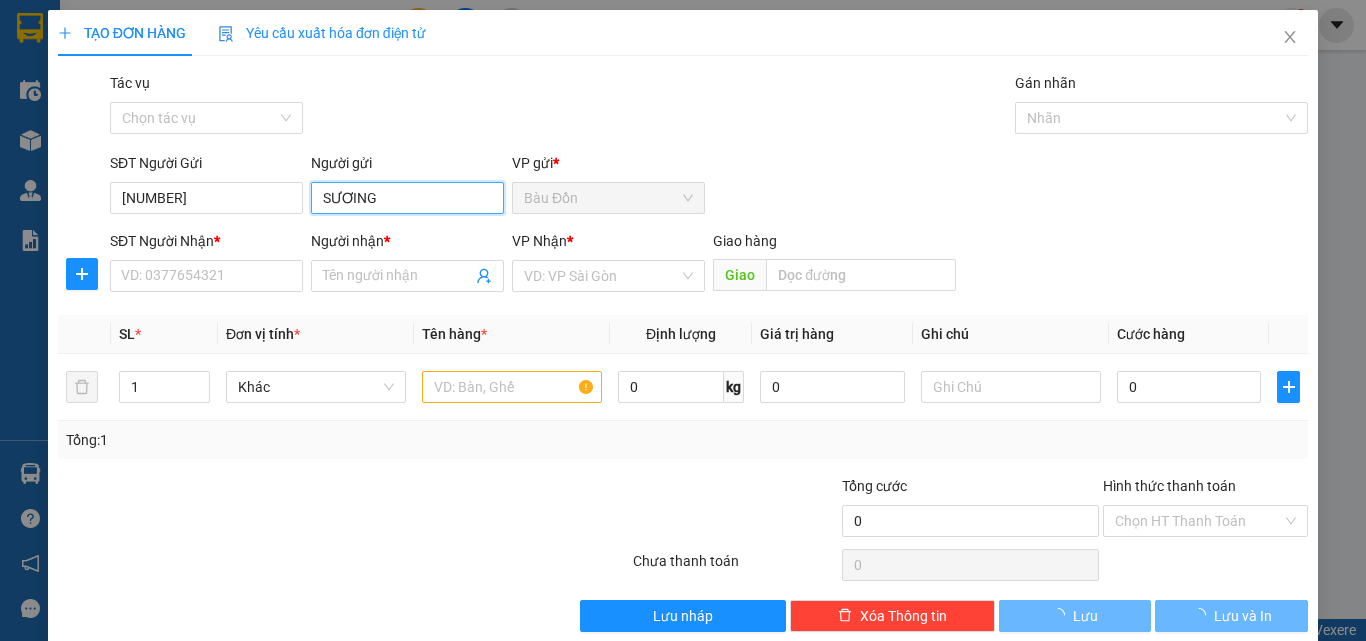 click on "SƯƠING" at bounding box center (407, 198) 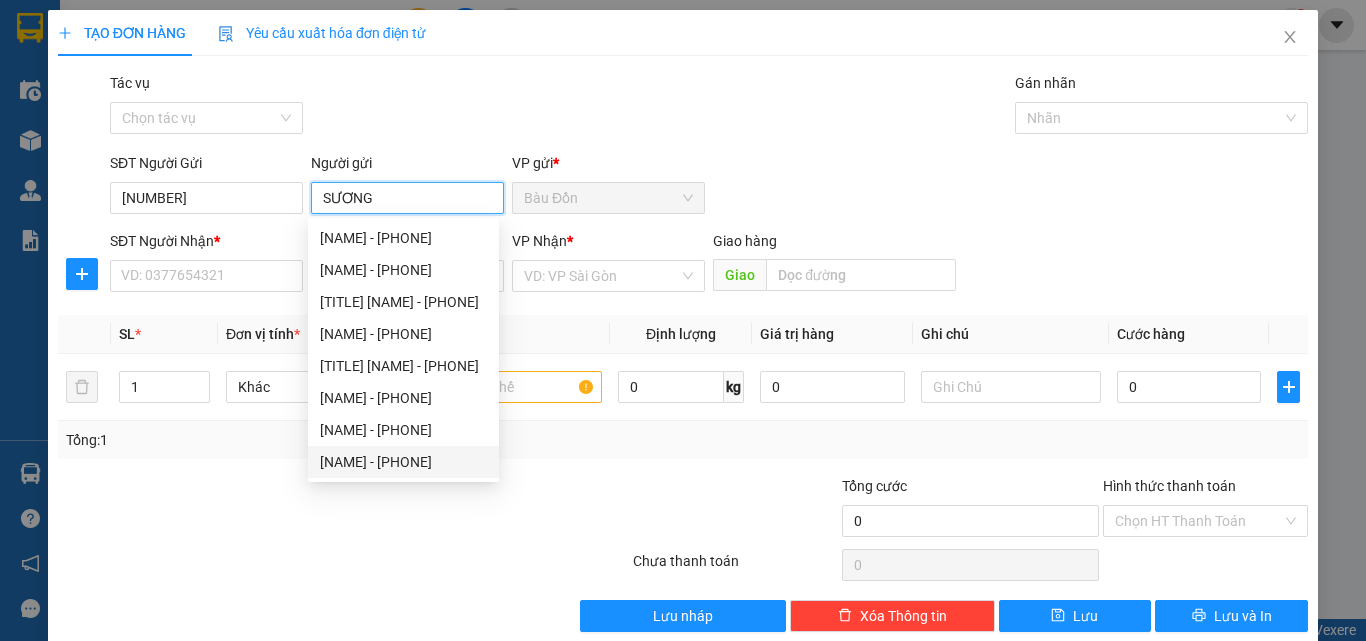 type on "SƯƠNG" 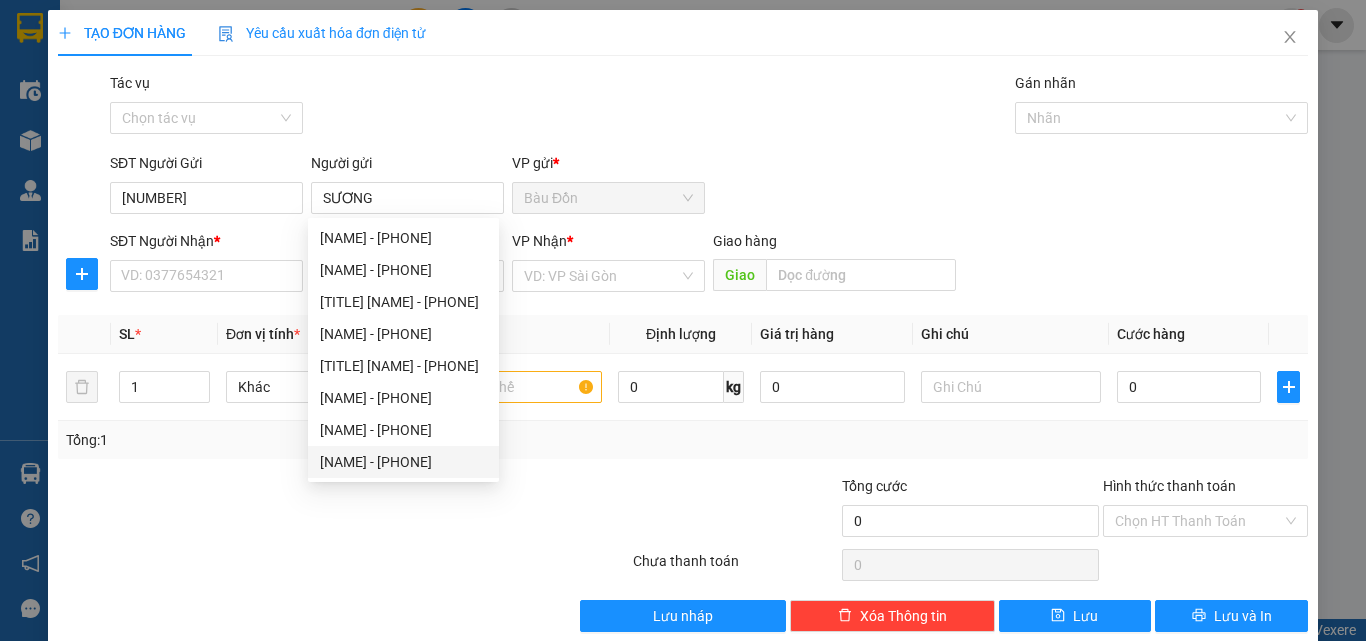 click on "Transit Pickup Surcharge Ids Transit Deliver Surcharge Ids Transit Deliver Surcharge Transit Deliver Surcharge Tác vụ Chọn tác vụ Gán nhãn   Nhãn SĐT Người Gửi [PHONE] Người gửi [NAME] VP gửi  * Bàu Đồn SĐT Người Nhận  * VD: [PHONE] Người nhận  * Tên người nhận VP Nhận  * VD: VP Sài Gòn Giao hàng Giao SL  * Đơn vị tính  * Tên hàng  * Định lượng Giá trị hàng Ghi chú Cước hàng                   1 Khác 0 kg 0 0 Tổng:  1 Tổng cước 0 Hình thức thanh toán Chọn HT Thanh Toán Số tiền thu trước 0 Chưa thanh toán 0 Chọn HT Thanh Toán Lưu nháp Xóa Thông tin Lưu Lưu và In" at bounding box center [683, 352] 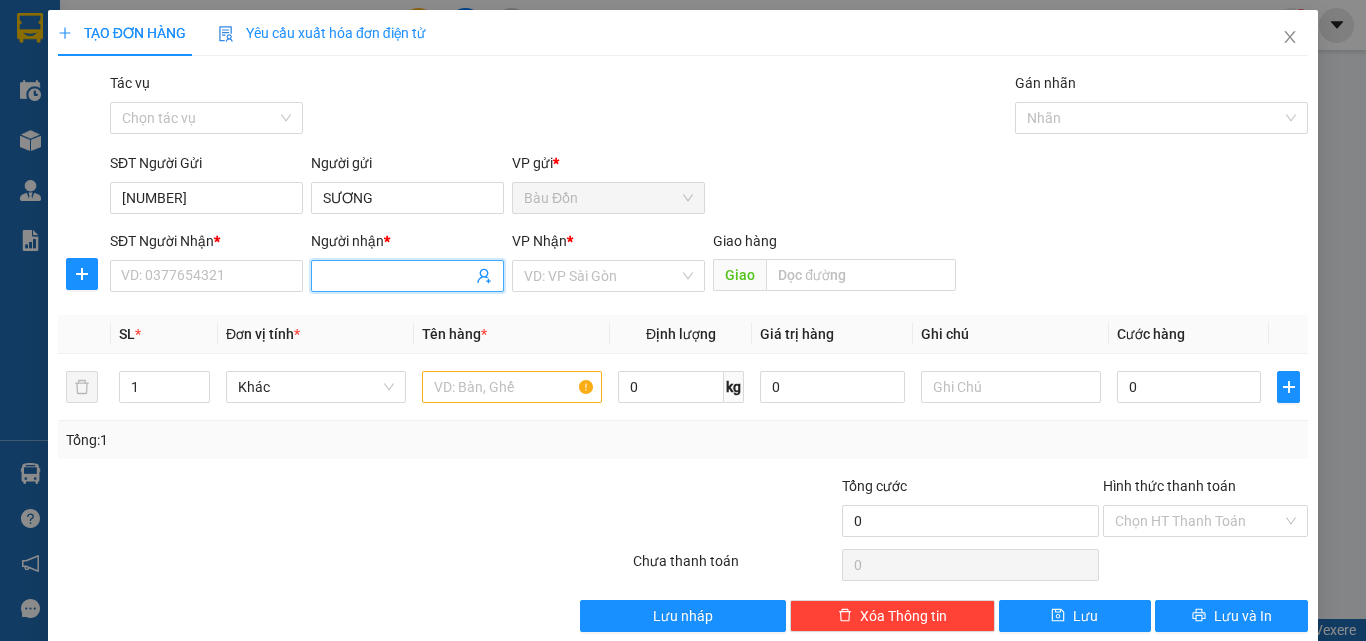 click on "Người nhận  *" at bounding box center (397, 276) 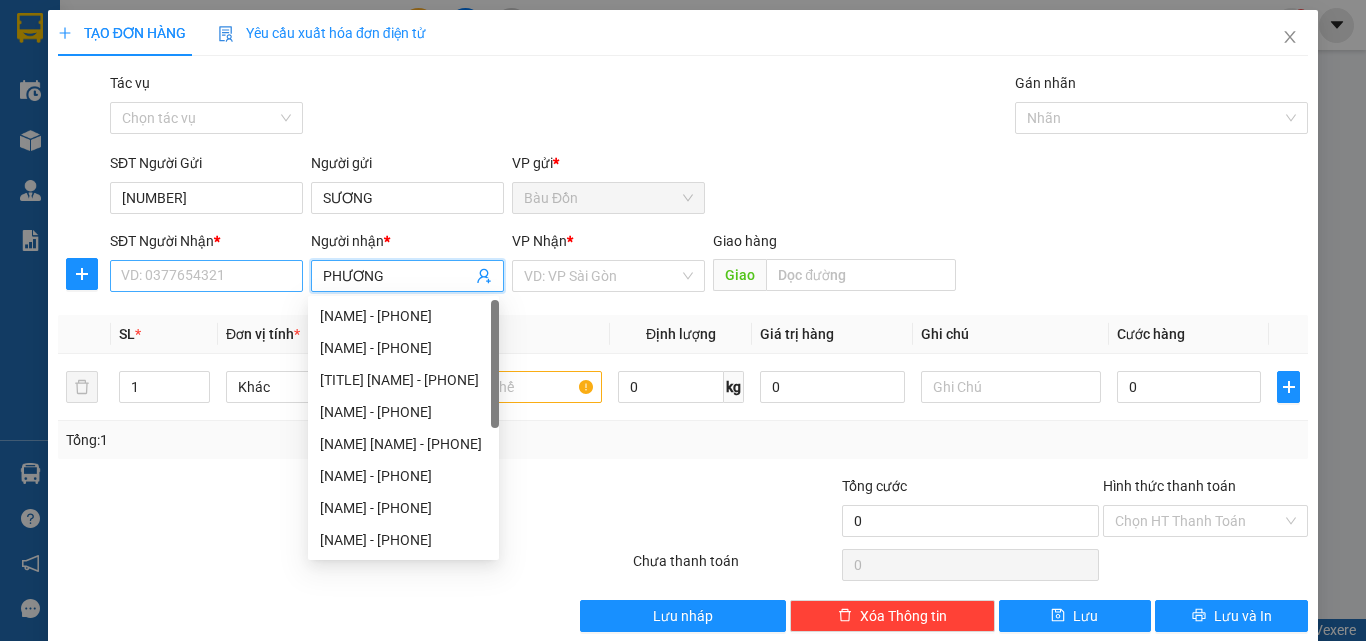 type on "PHƯƠNG" 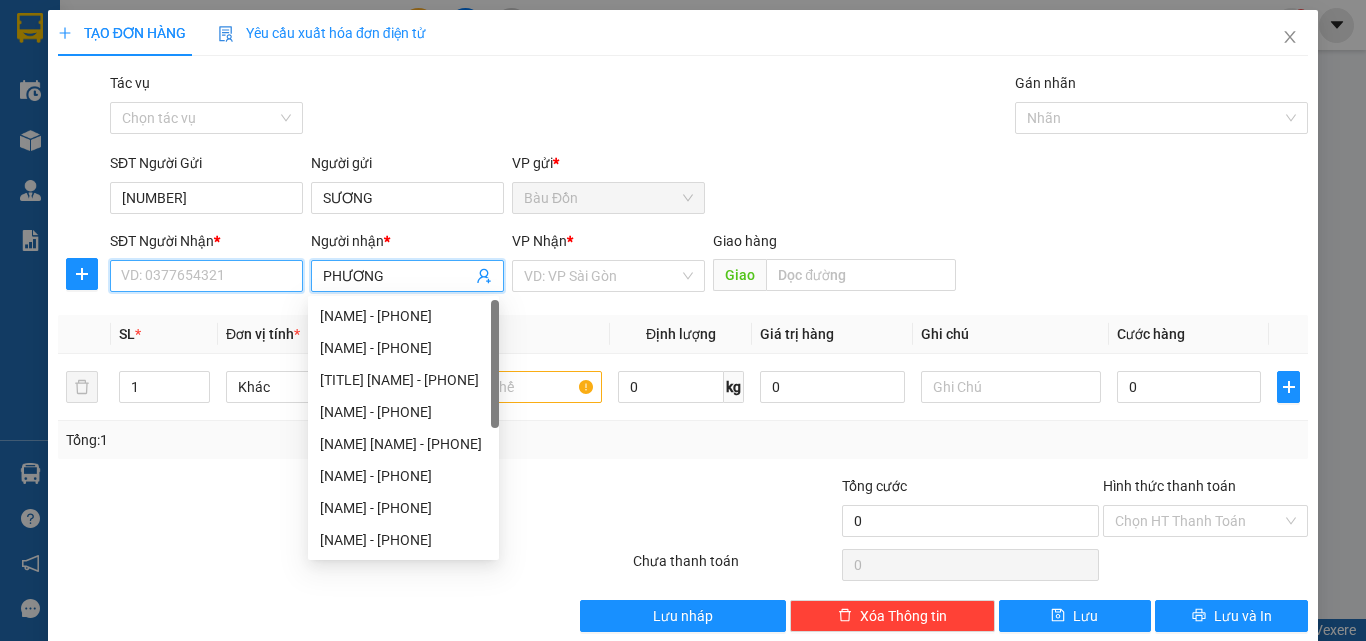 click on "SĐT Người Nhận  *" at bounding box center (206, 276) 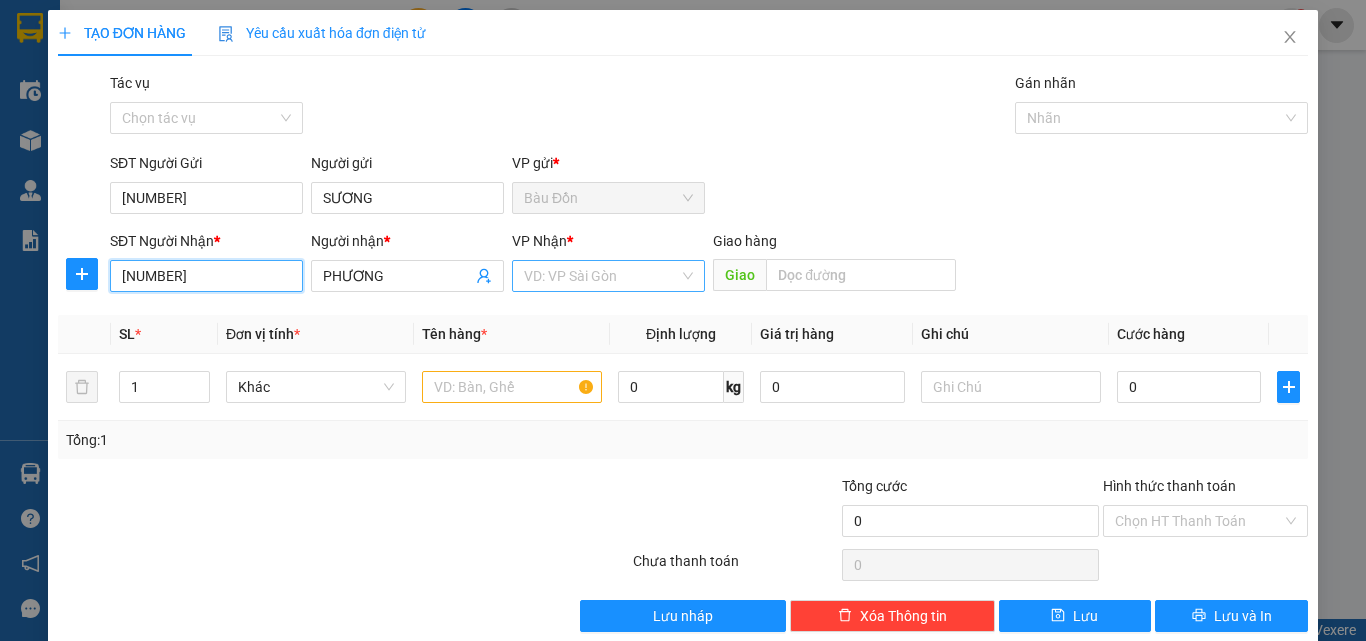type on "[NUMBER]" 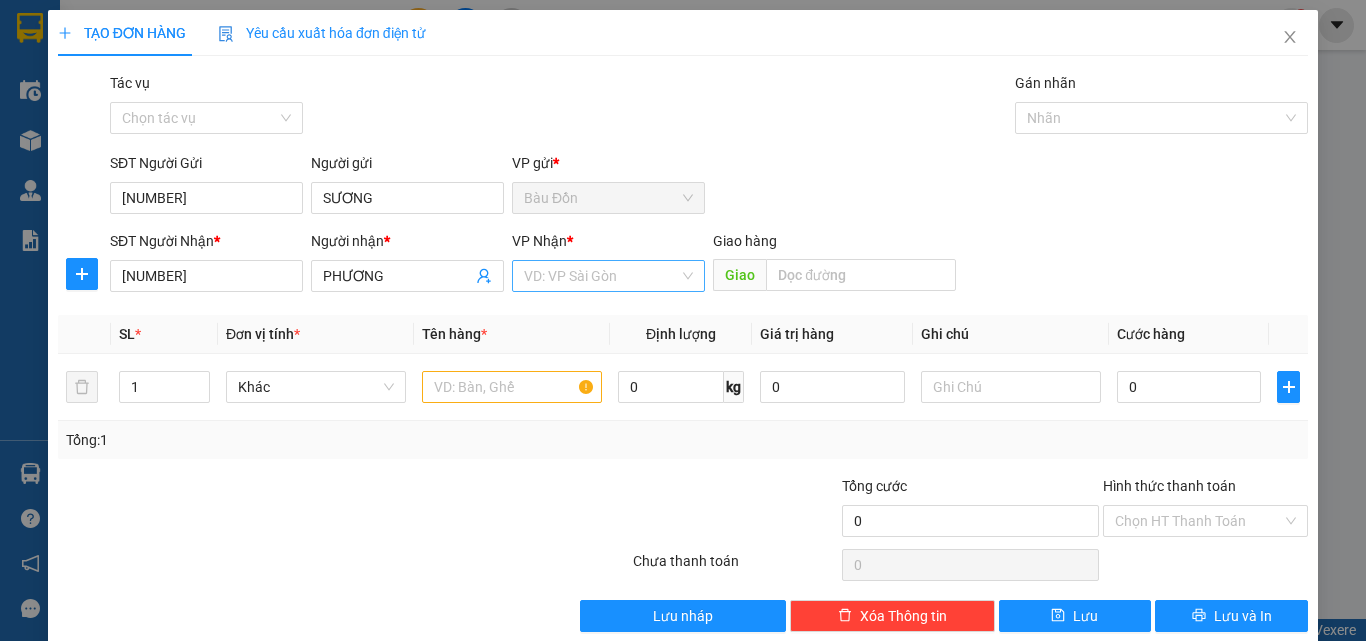 click at bounding box center (601, 276) 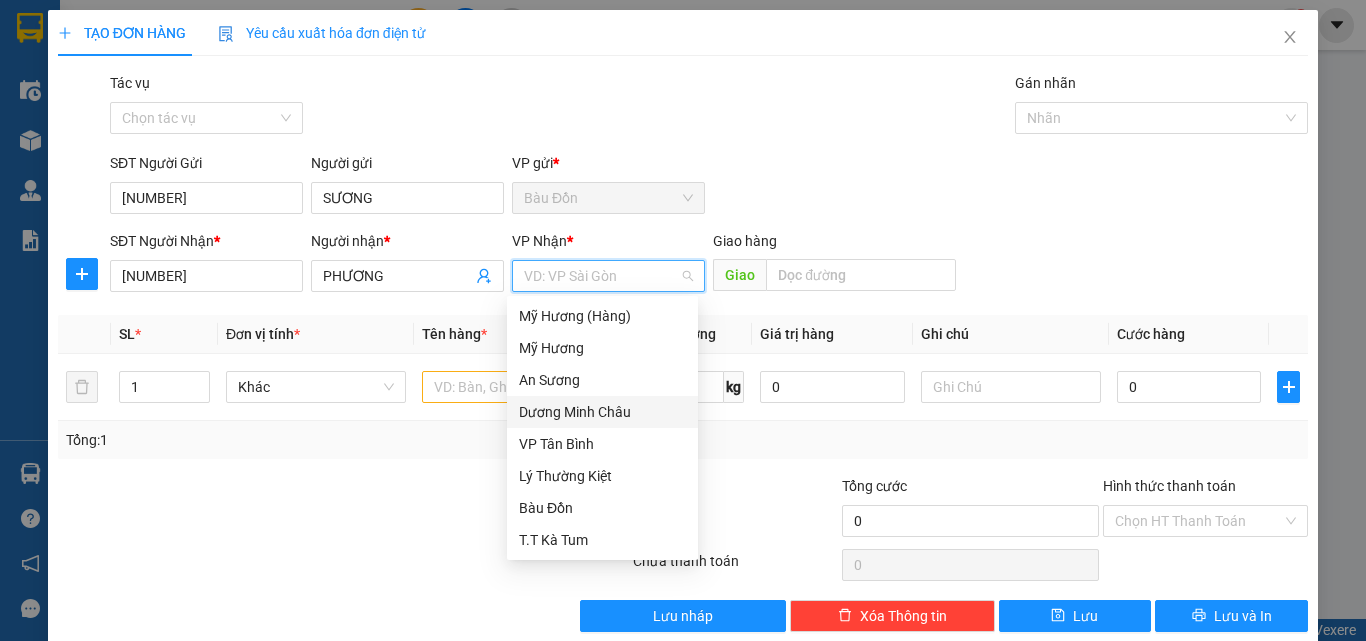 type on "L" 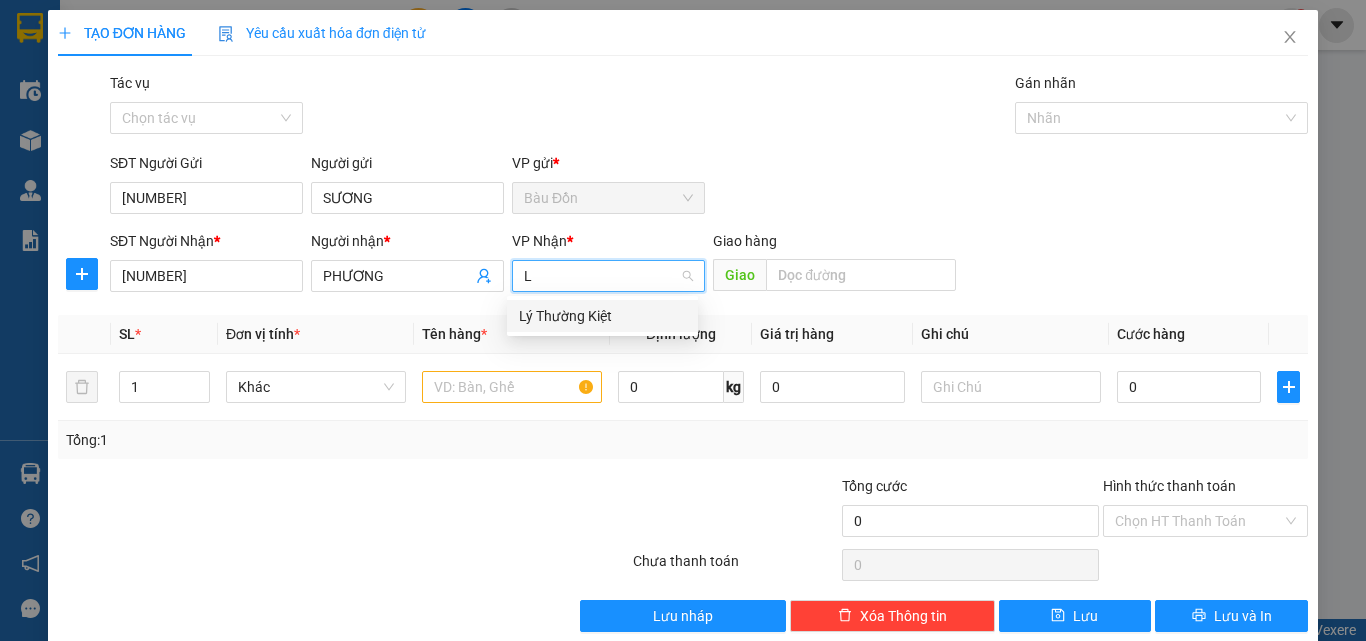 click on "Lý Thường Kiệt" at bounding box center [602, 316] 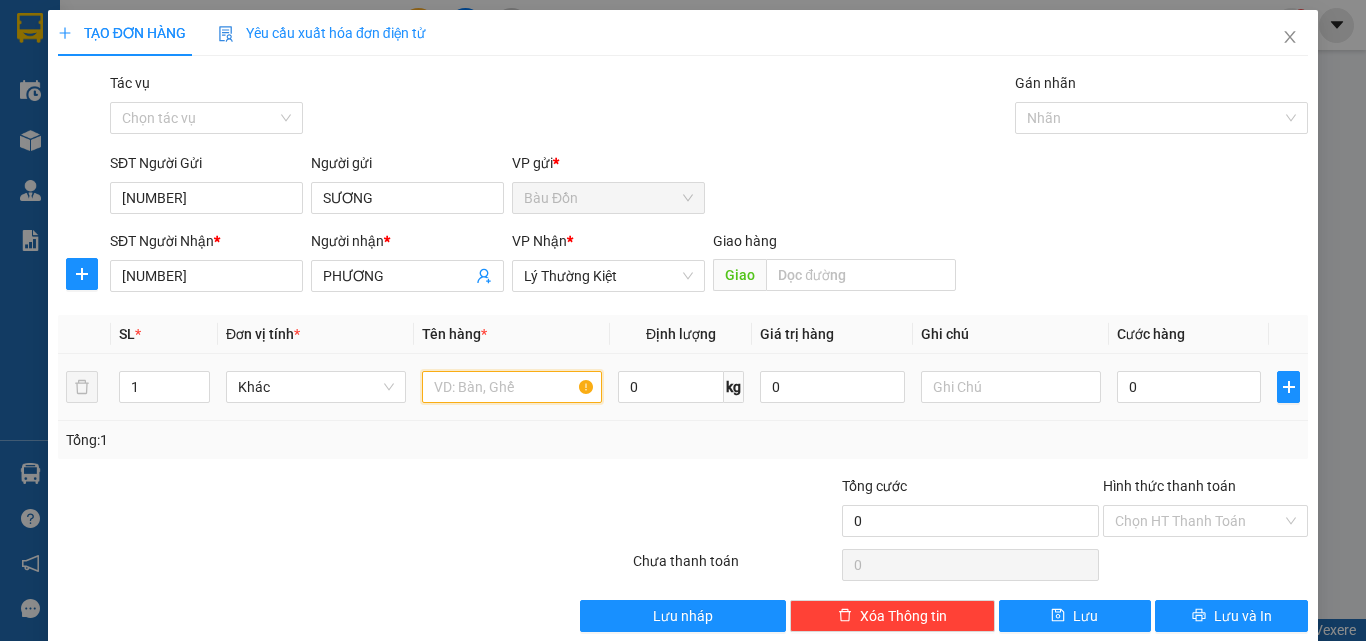 click at bounding box center (512, 387) 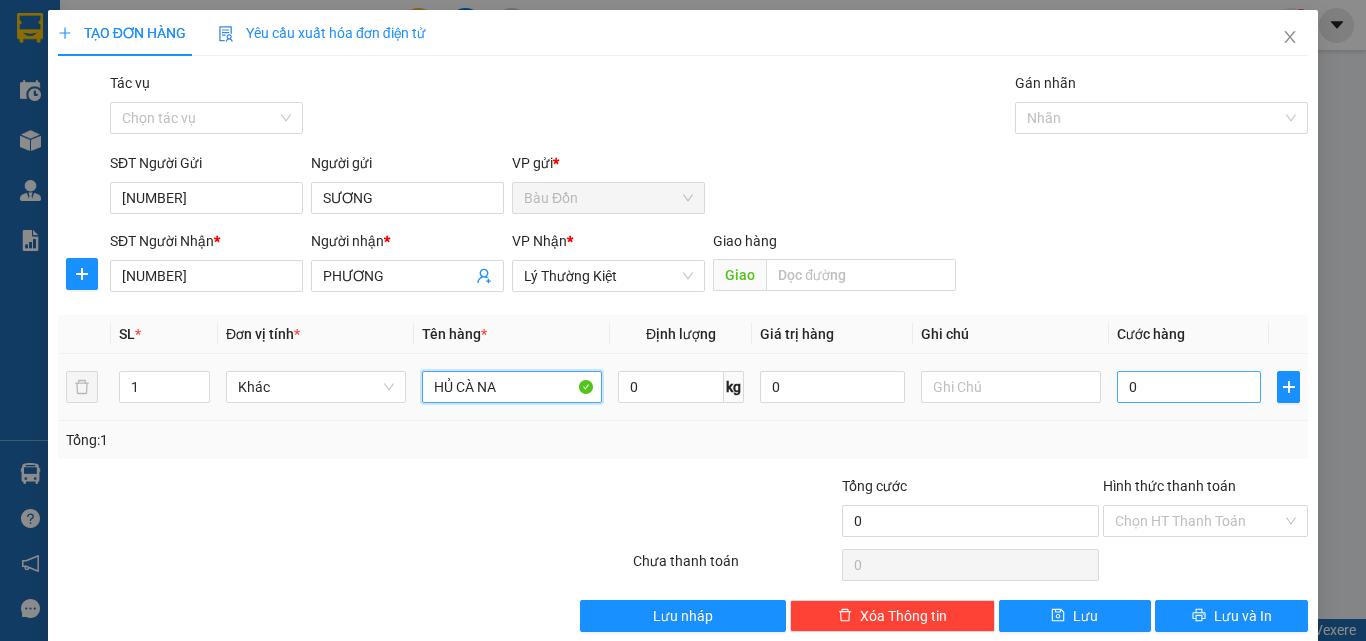 type on "HỦ CÀ NA" 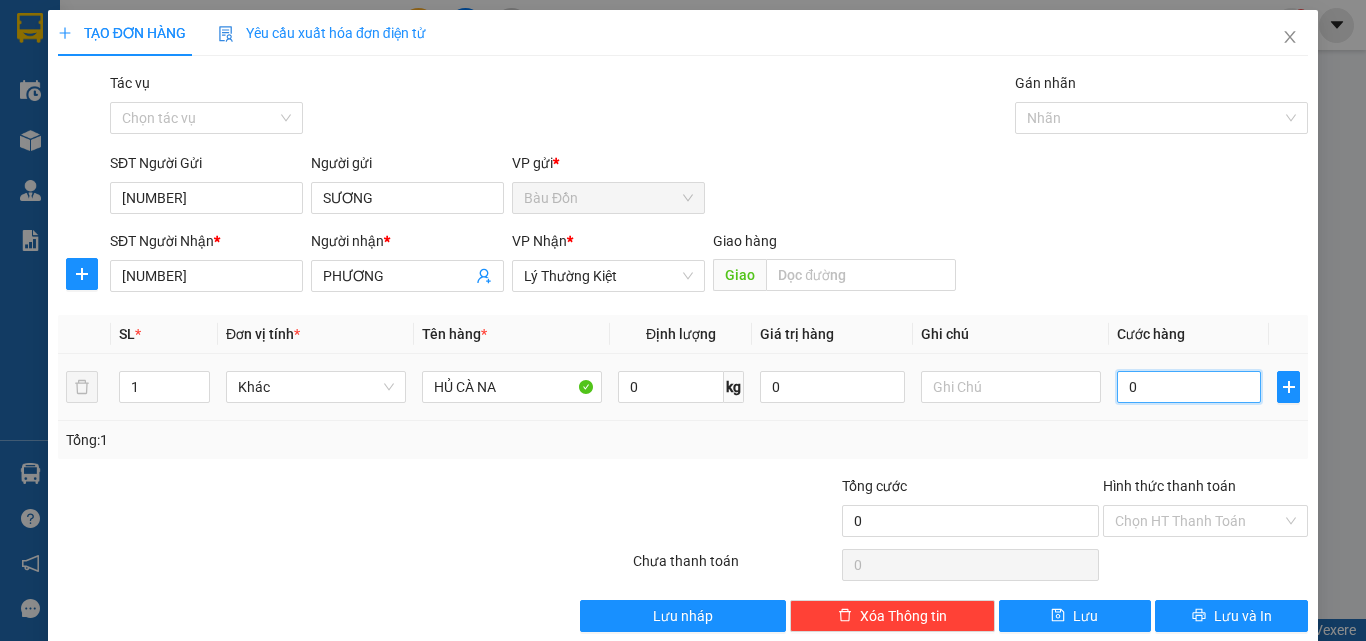 drag, startPoint x: 1153, startPoint y: 390, endPoint x: 1155, endPoint y: 380, distance: 10.198039 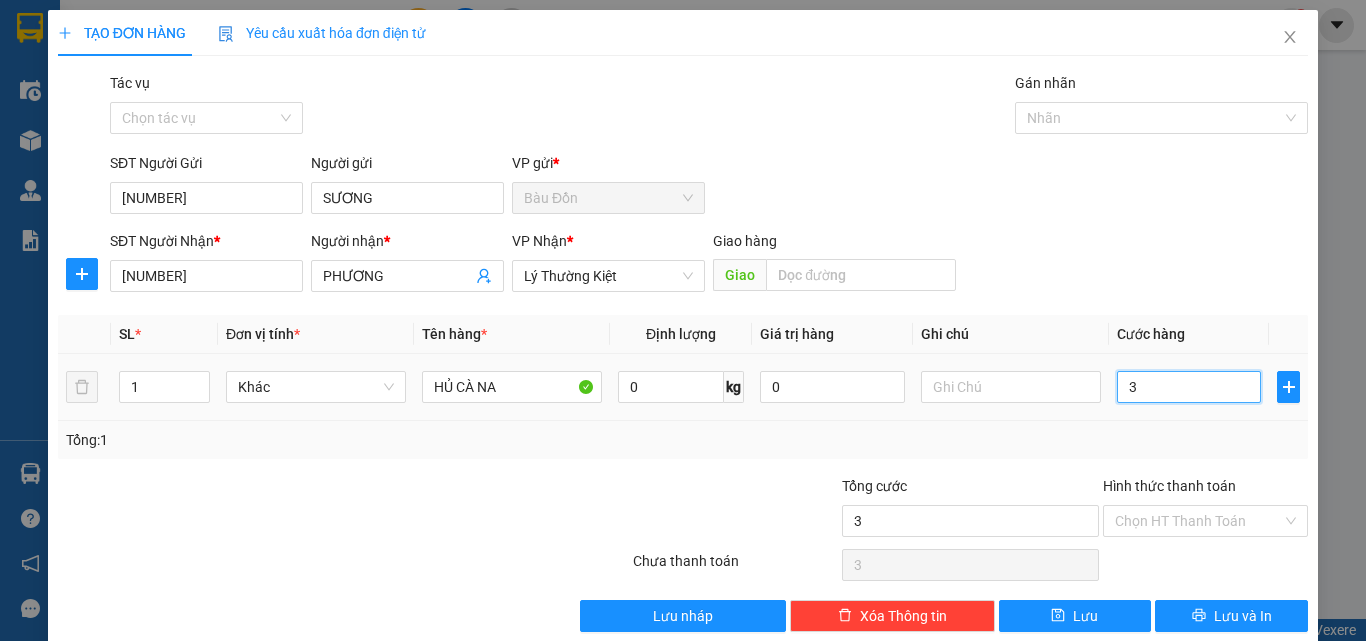 type on "30" 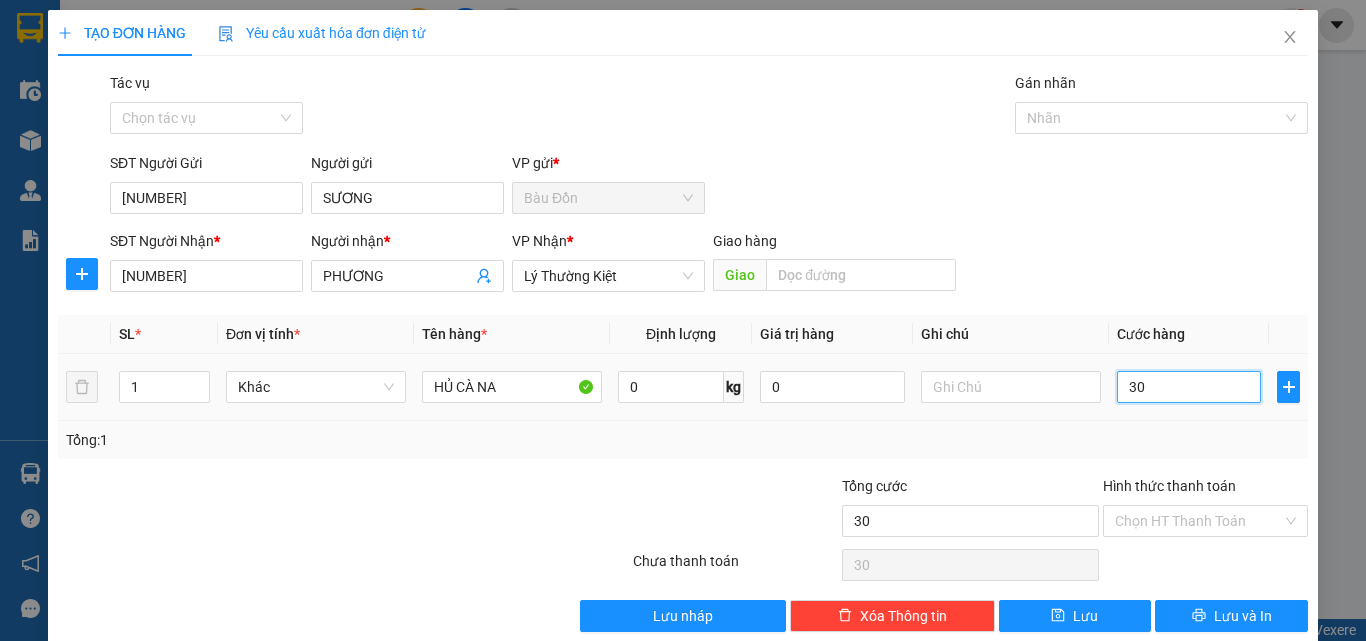type on "300" 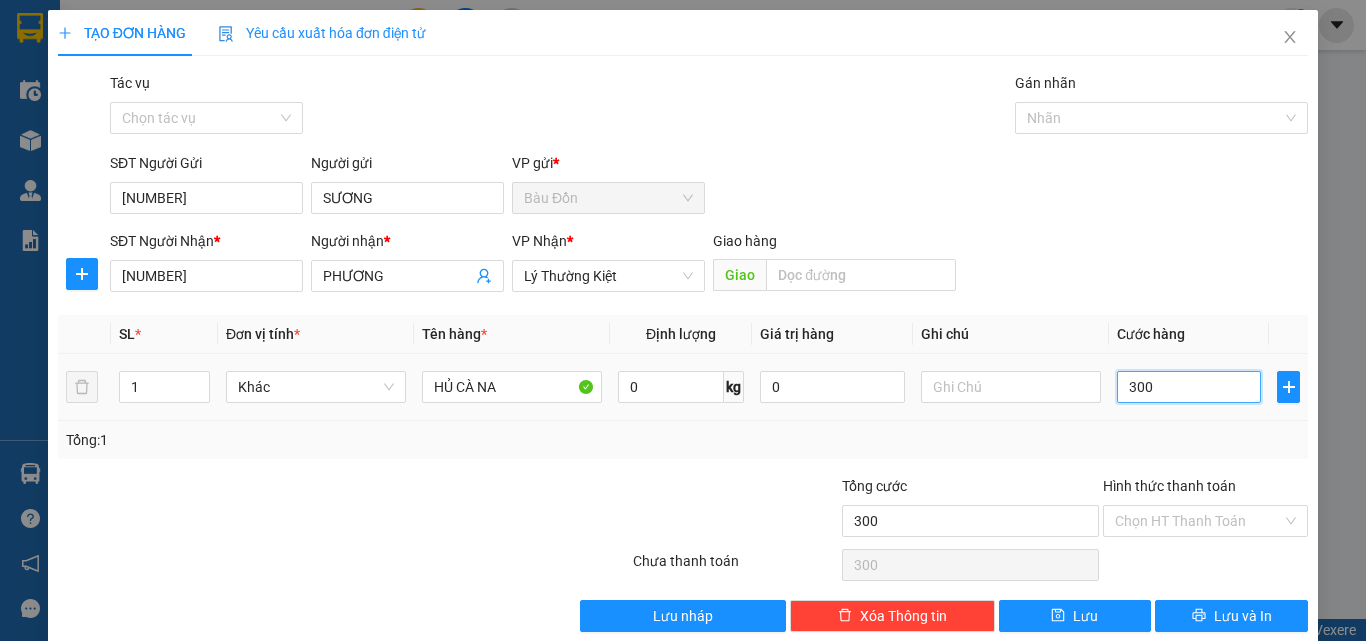 type on "3.000" 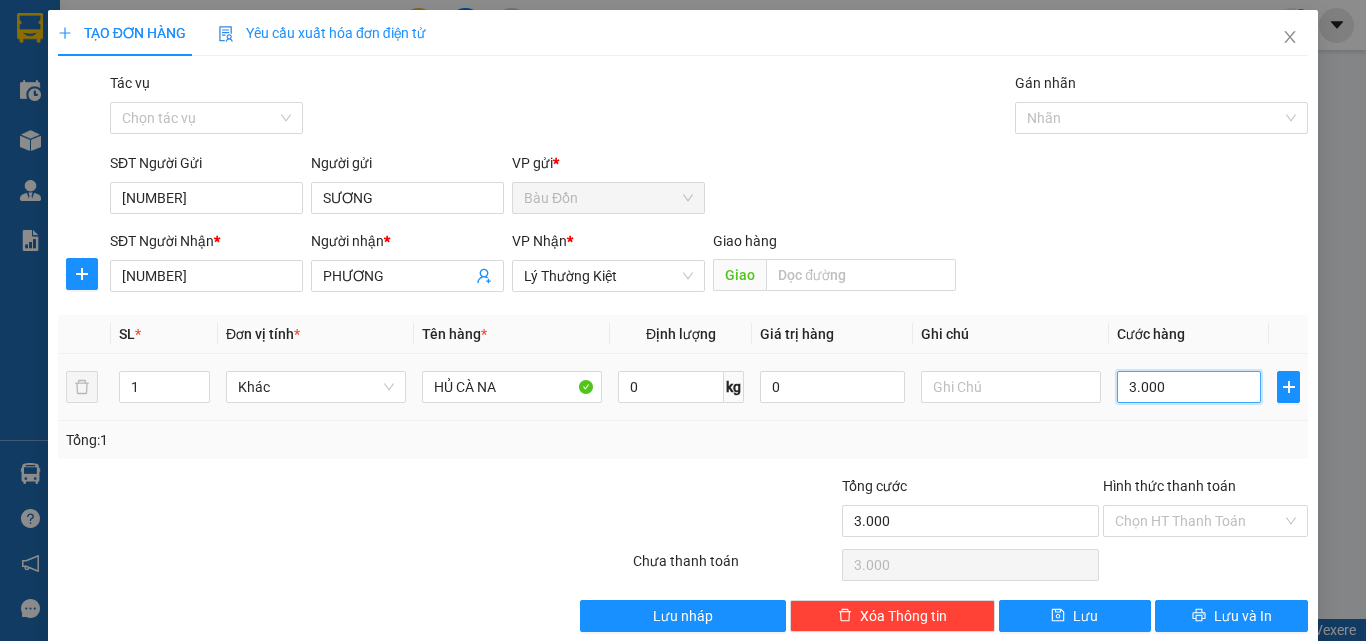 type on "30.000" 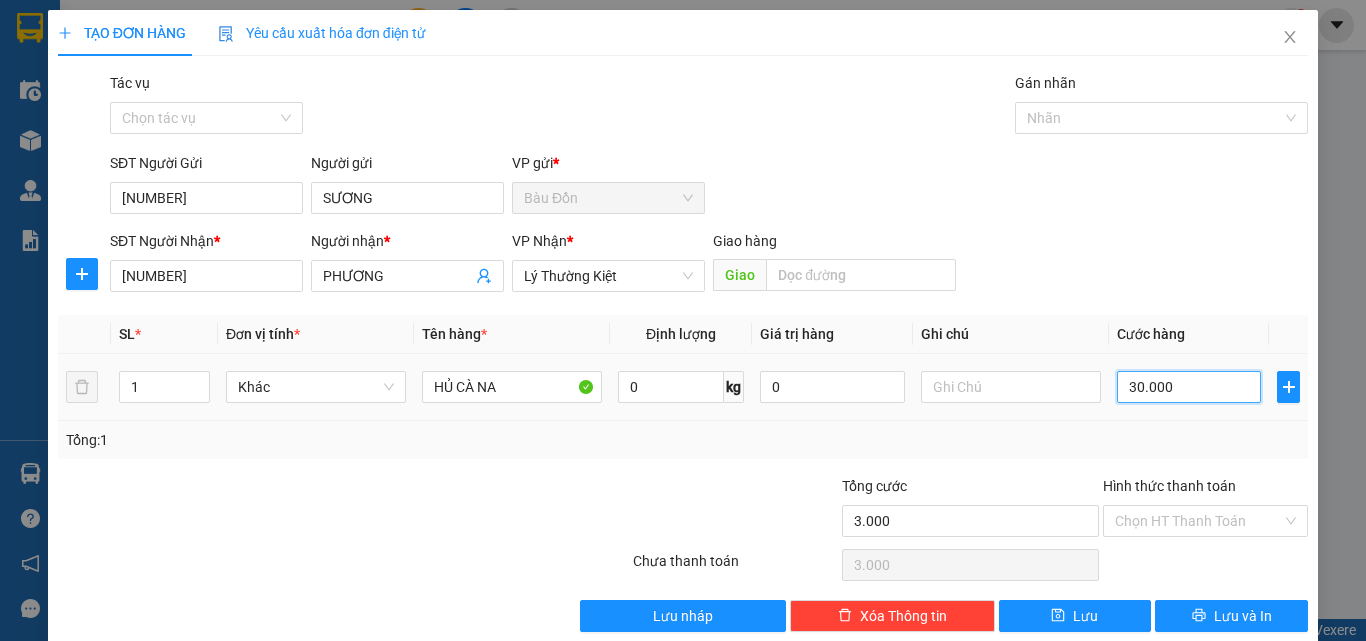 type on "30.000" 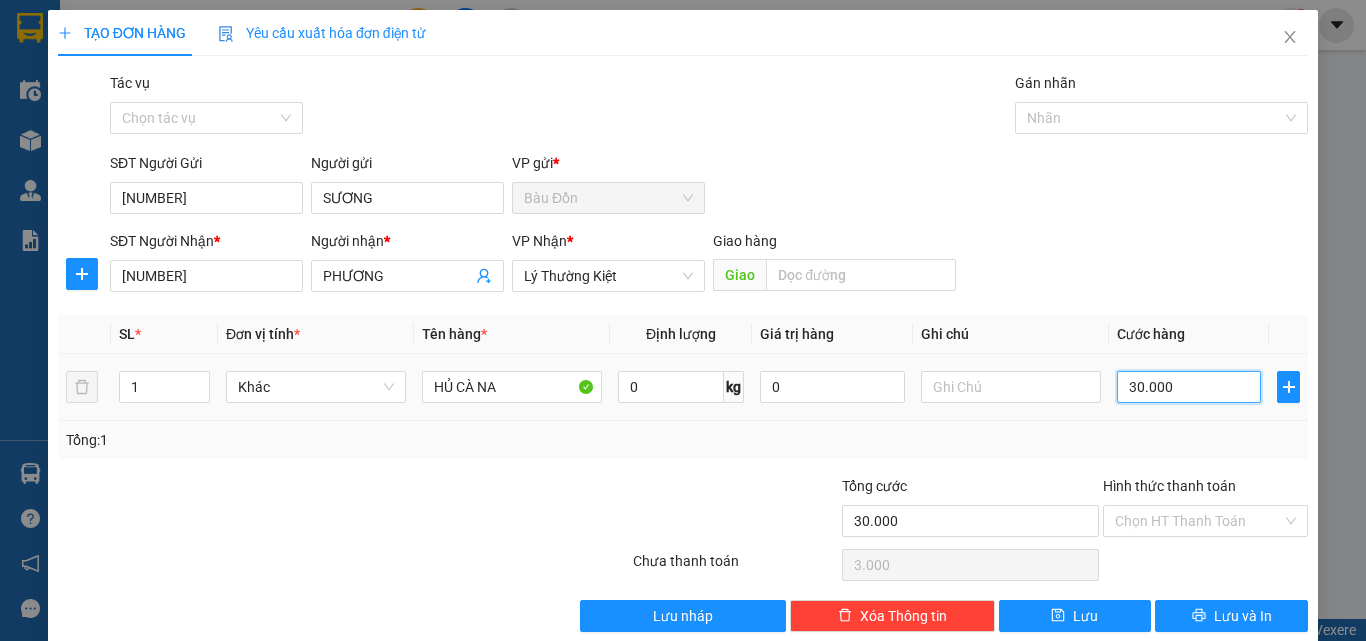 type on "30.000" 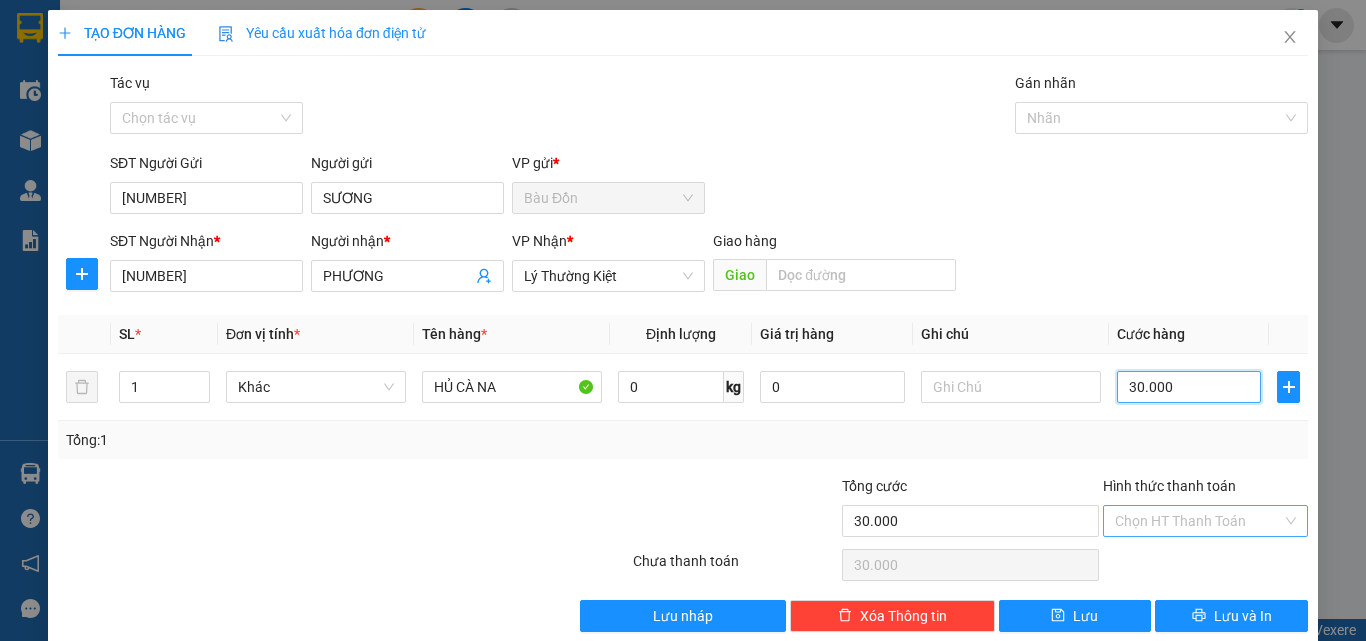 type on "30.000" 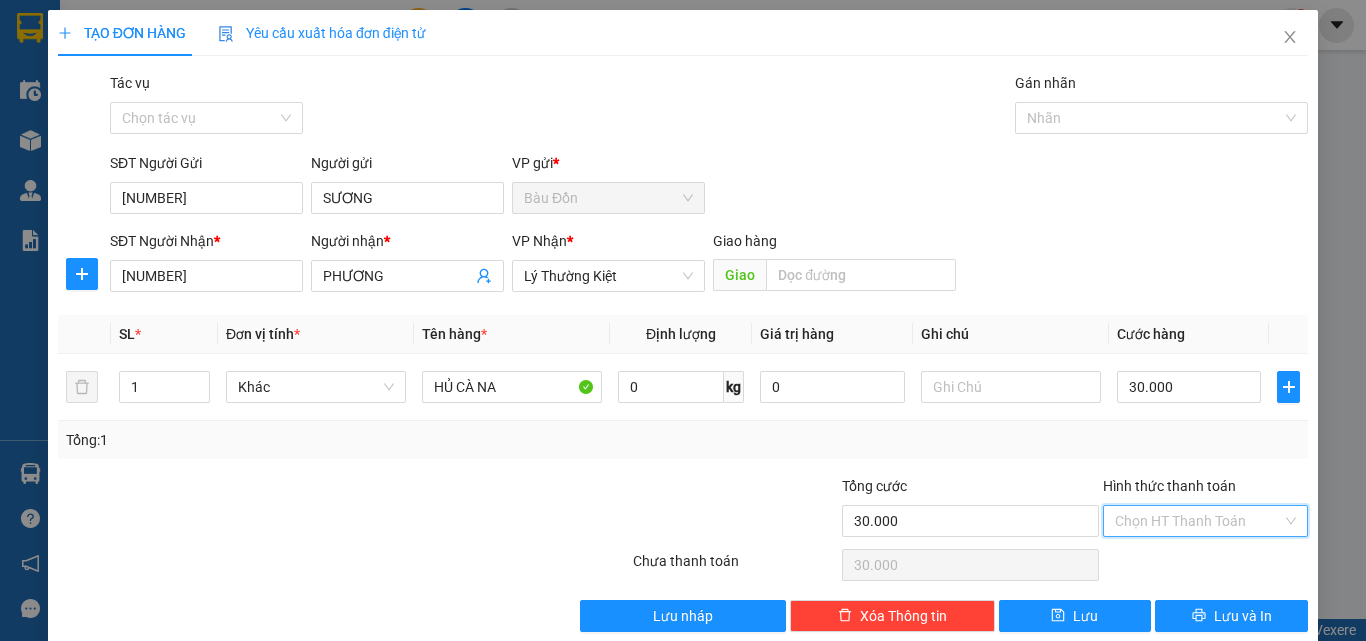click on "Hình thức thanh toán" at bounding box center [1198, 521] 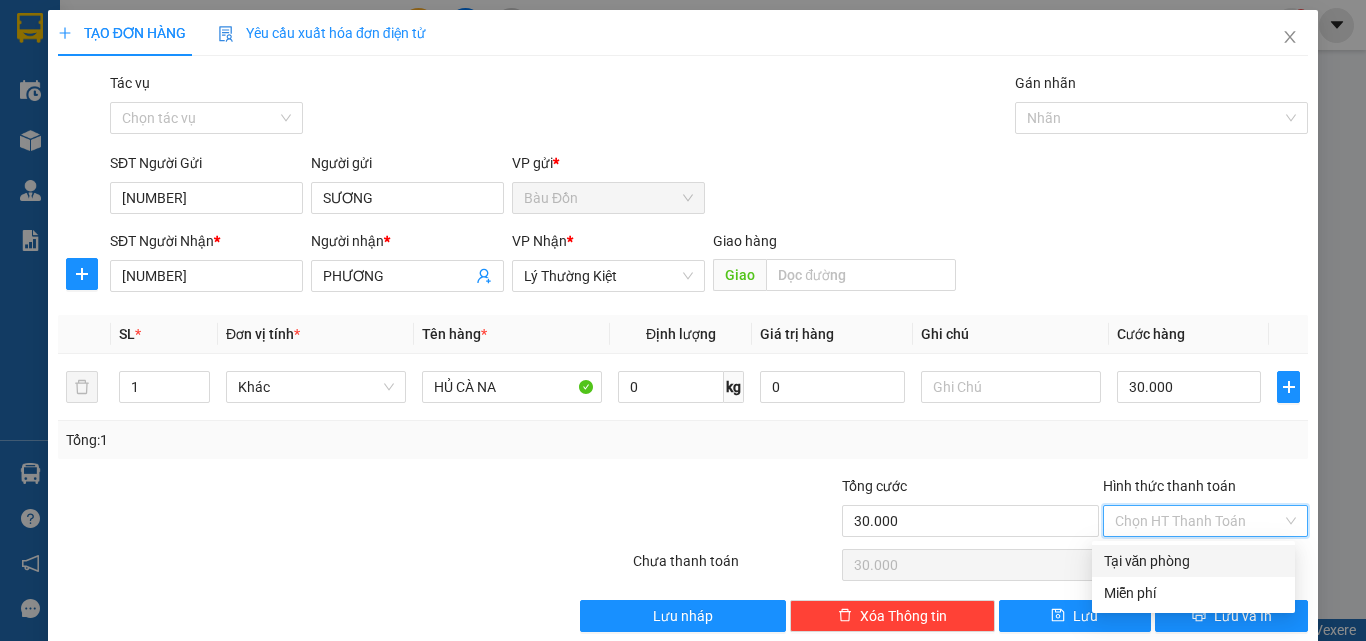 drag, startPoint x: 1187, startPoint y: 558, endPoint x: 1204, endPoint y: 599, distance: 44.38468 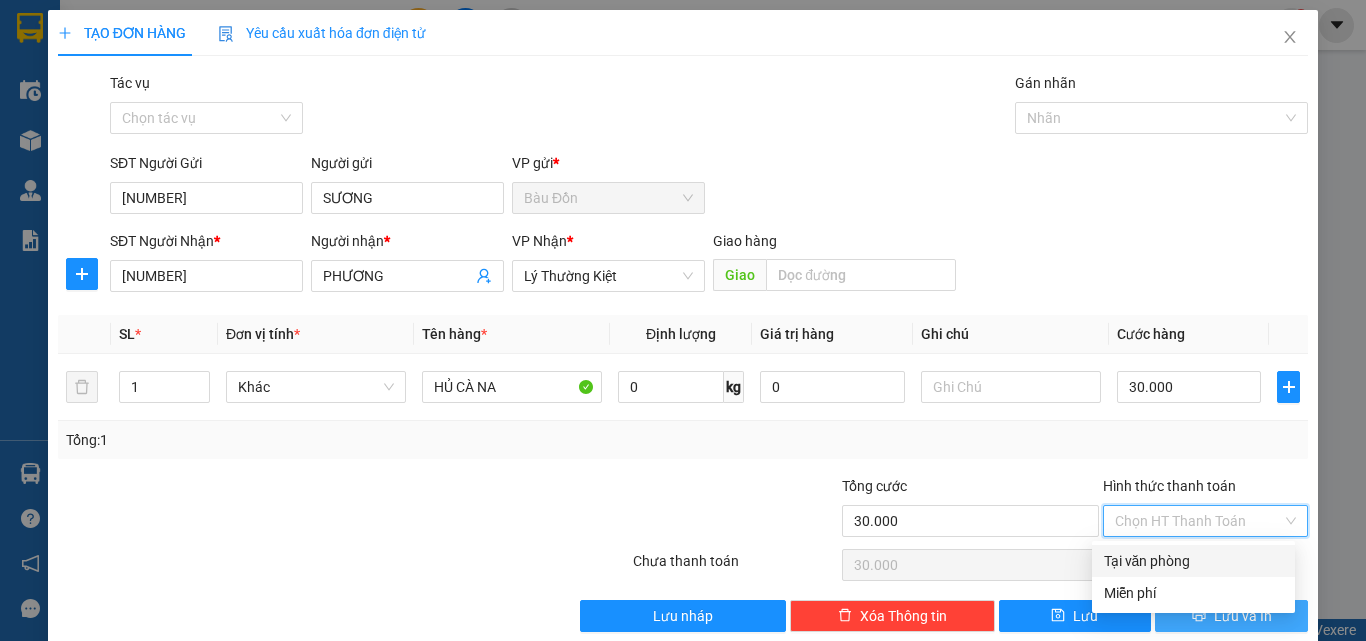 click on "Tại văn phòng" at bounding box center (1193, 561) 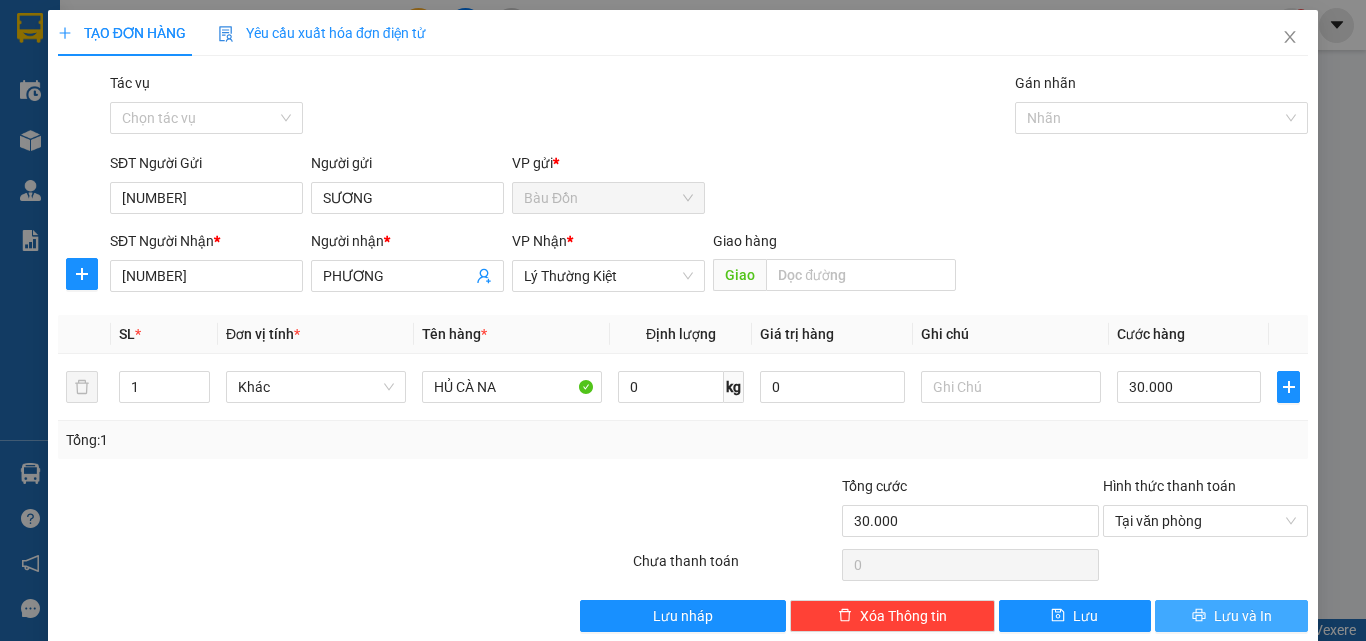 click on "Lưu và In" at bounding box center (1243, 616) 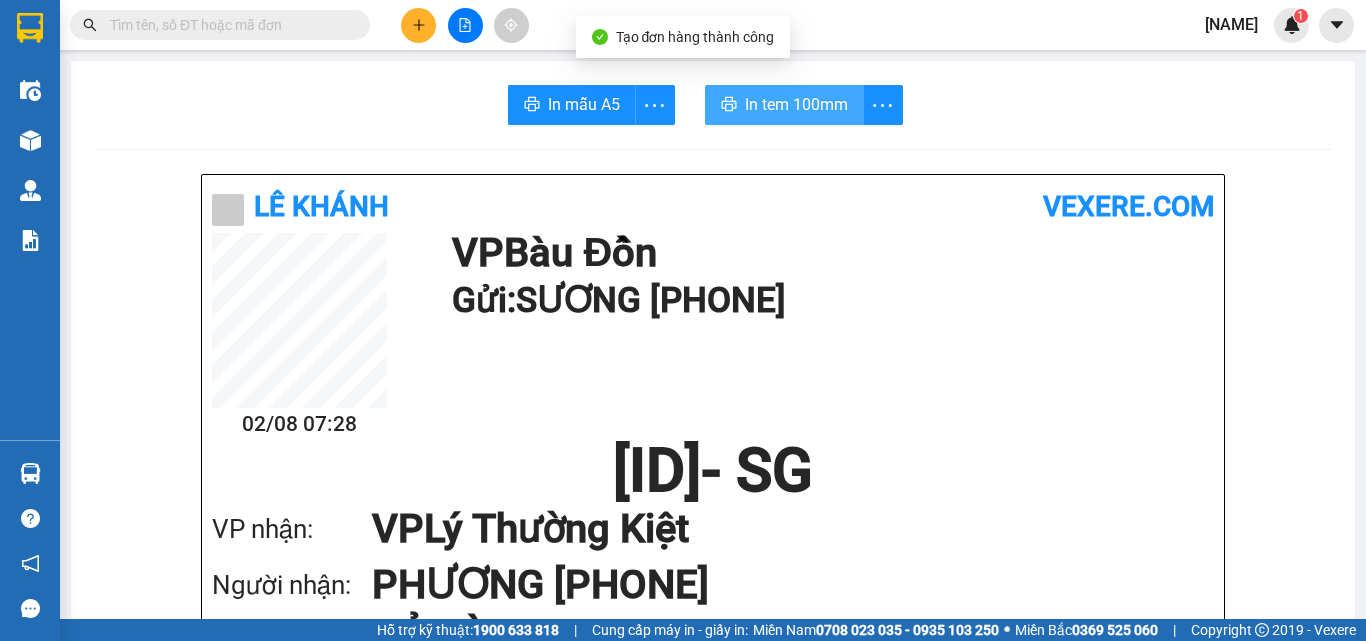 click on "In tem 100mm" at bounding box center (796, 104) 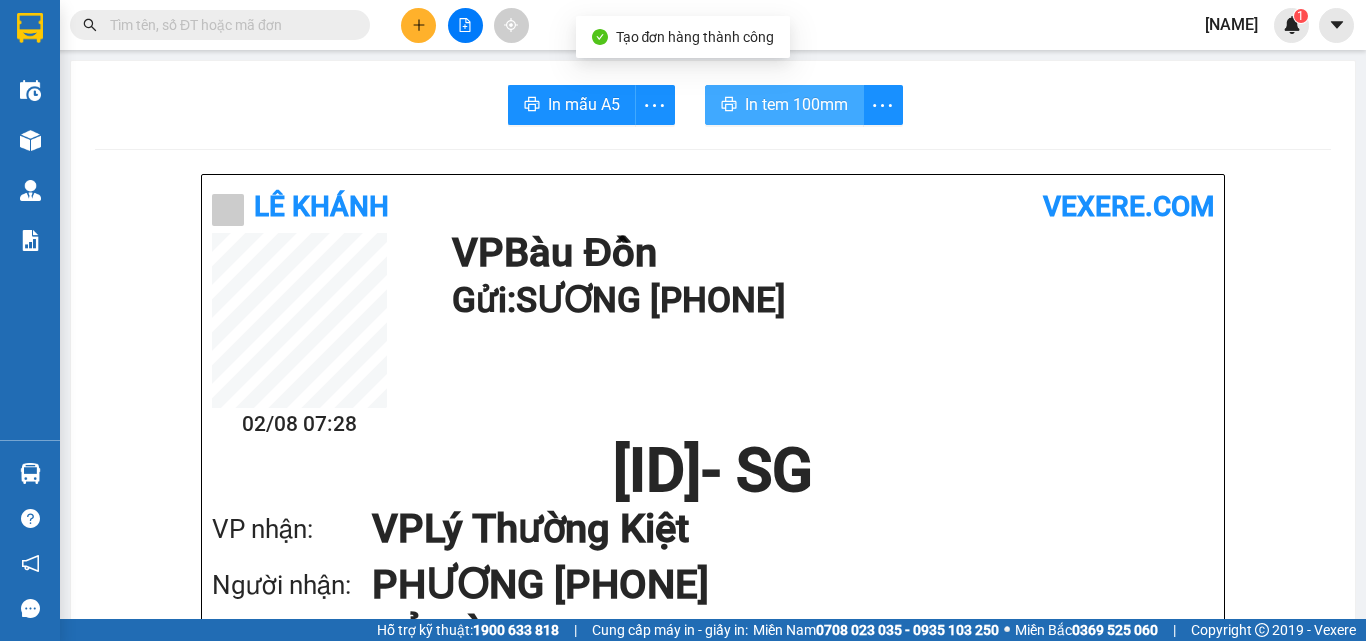 scroll, scrollTop: 0, scrollLeft: 0, axis: both 